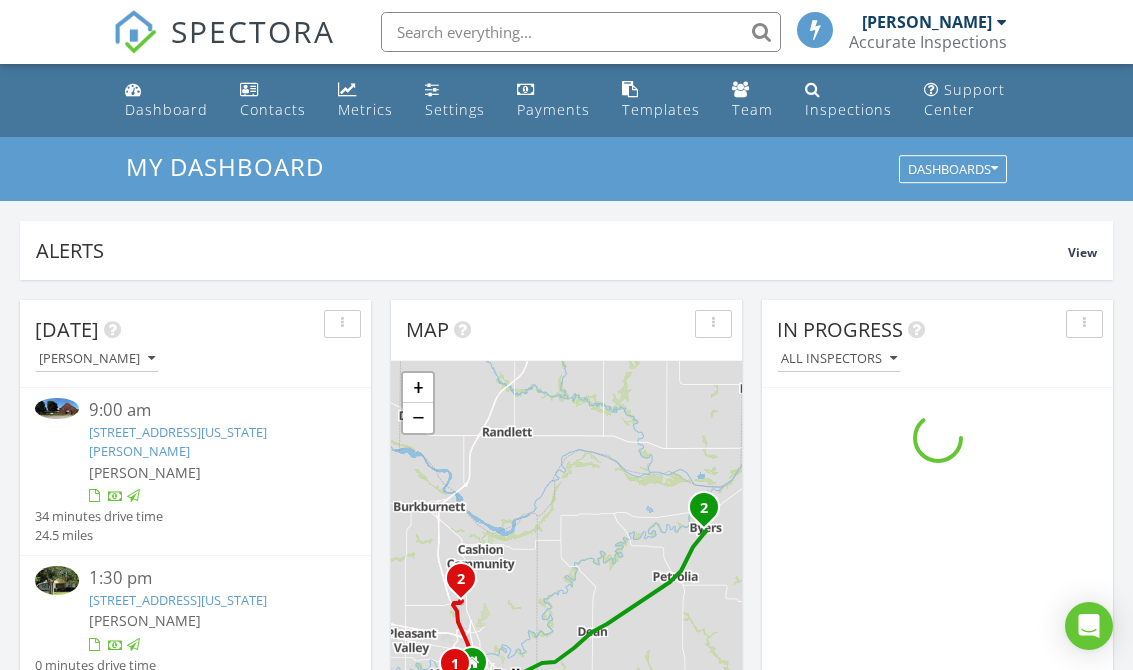 scroll, scrollTop: 925, scrollLeft: 0, axis: vertical 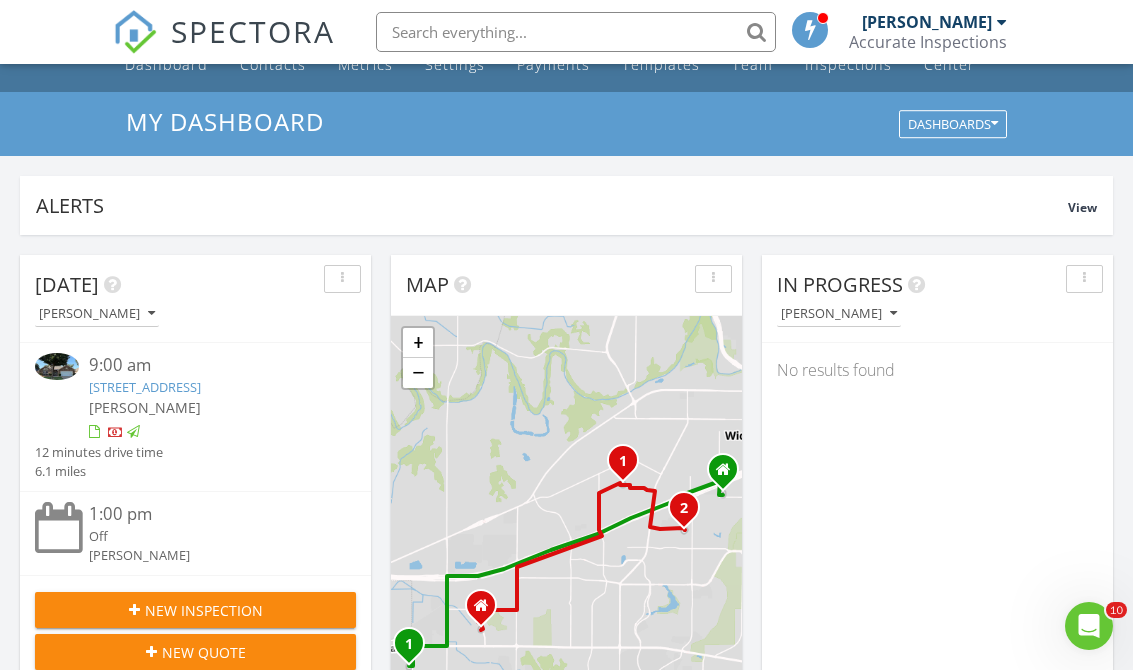 click on "[PERSON_NAME]" at bounding box center (839, 314) 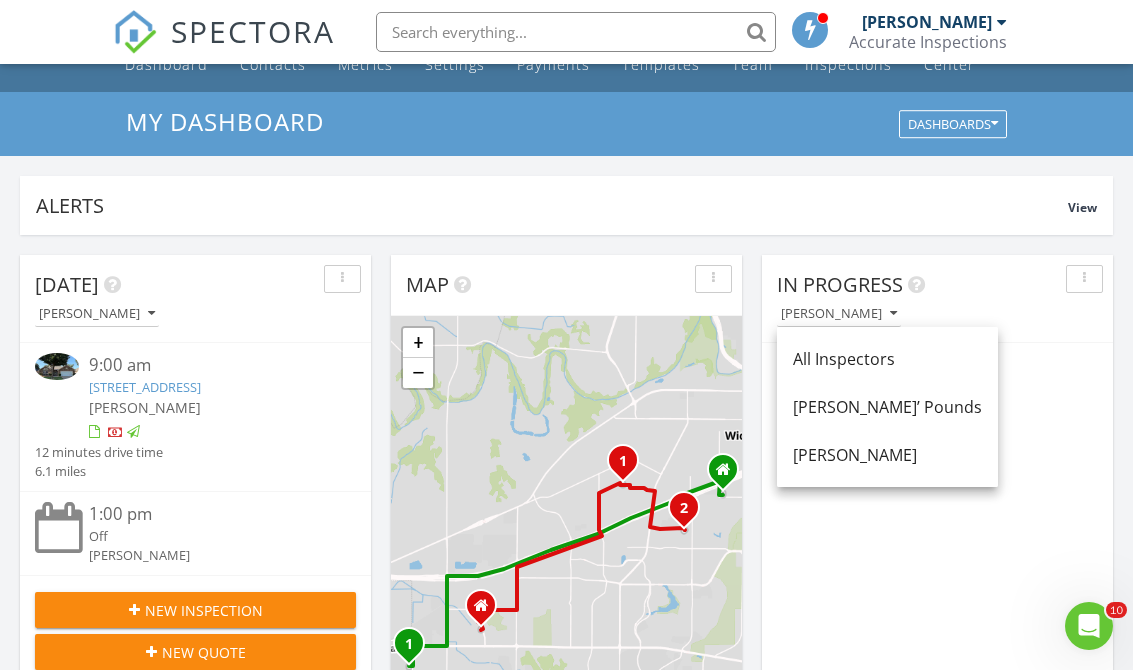 click on "[PERSON_NAME]’ Pounds" at bounding box center [887, 407] 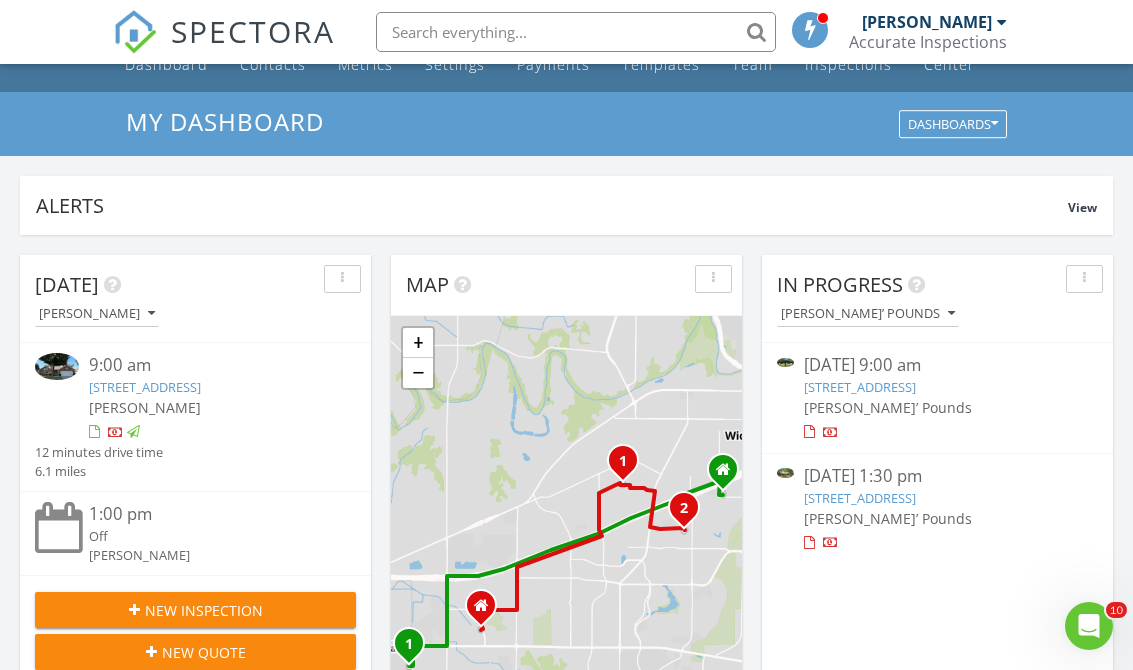 click on "3219 Cumberland Ave , Wichita Falls, TX 76309" at bounding box center (860, 387) 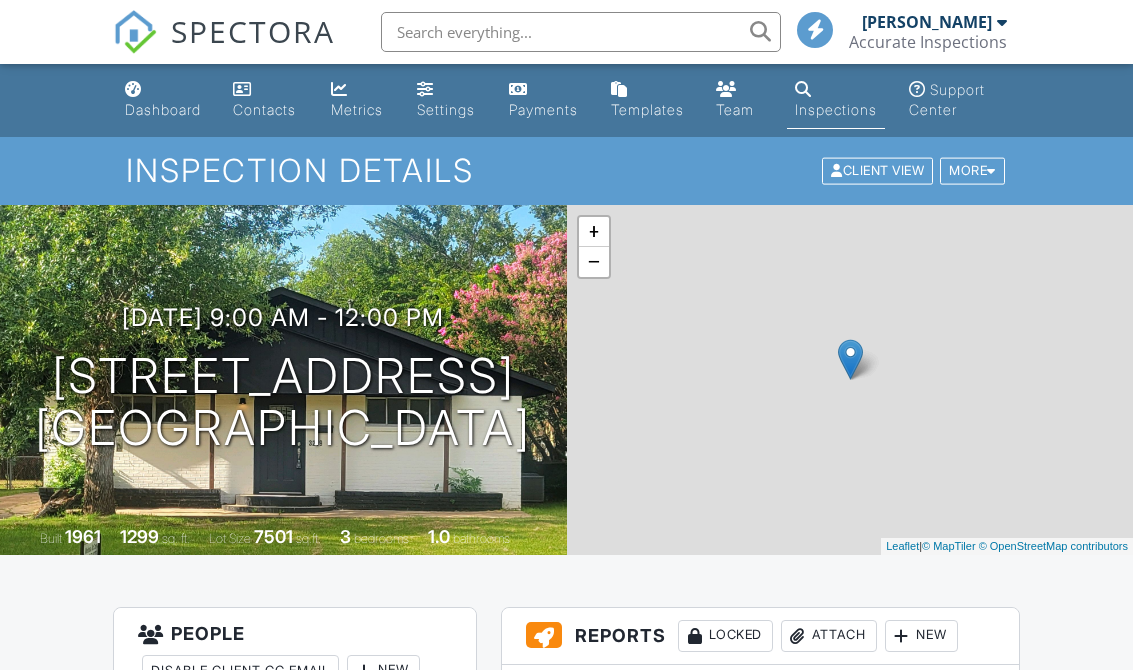 scroll, scrollTop: 0, scrollLeft: 0, axis: both 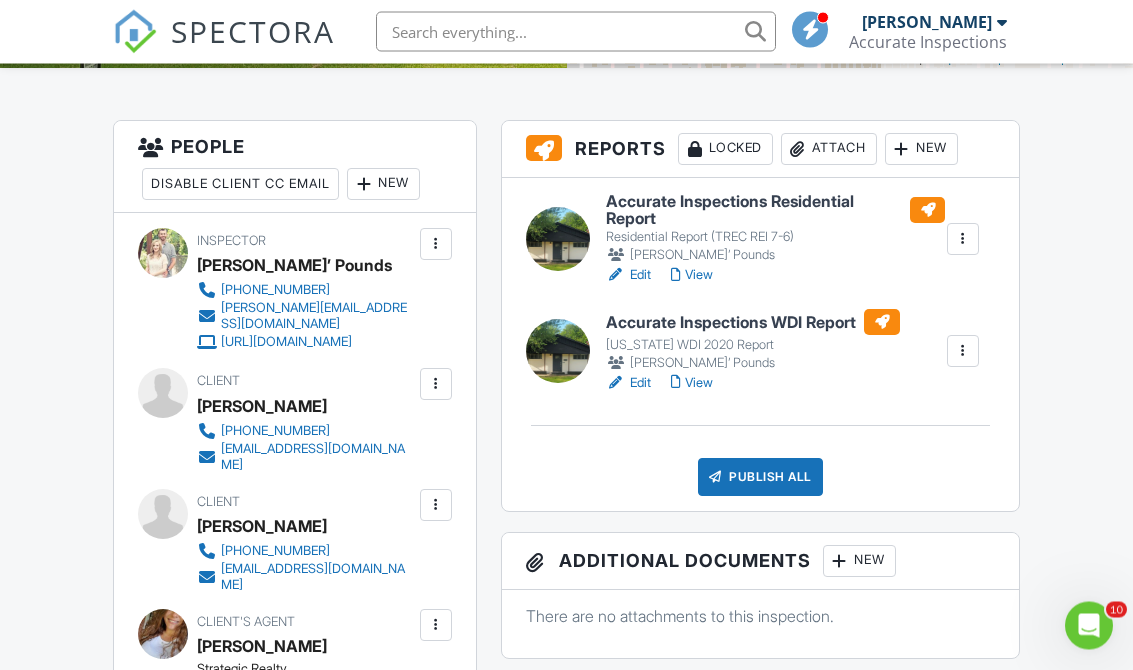 click on "[US_STATE] WDI 2020 Report" at bounding box center [753, 346] 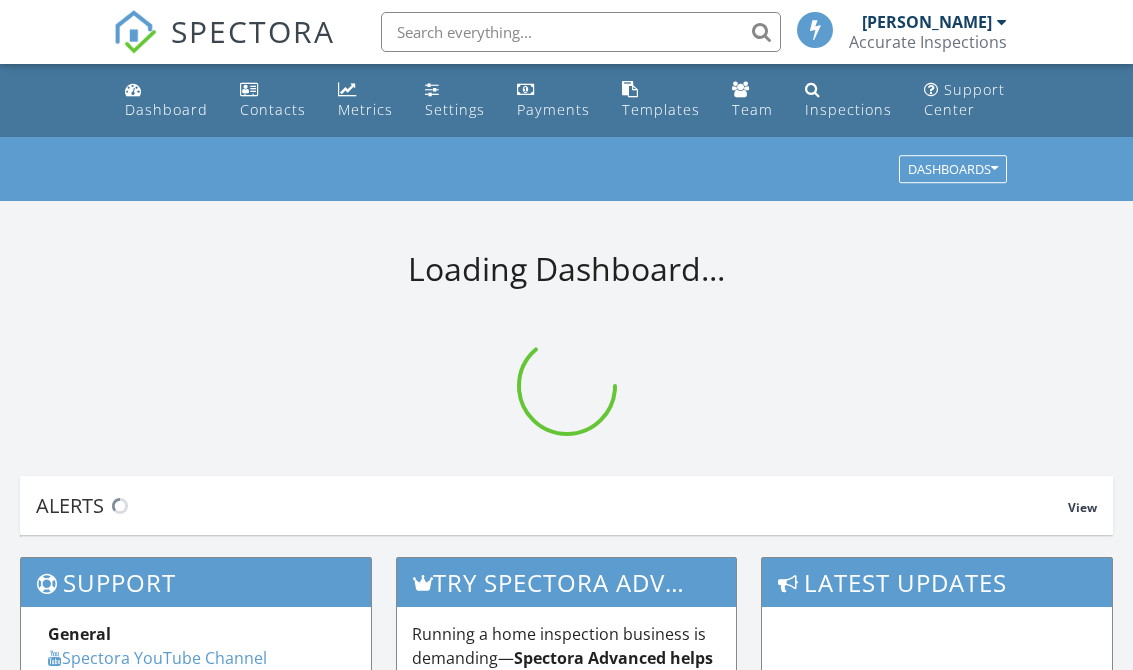 scroll, scrollTop: 0, scrollLeft: 0, axis: both 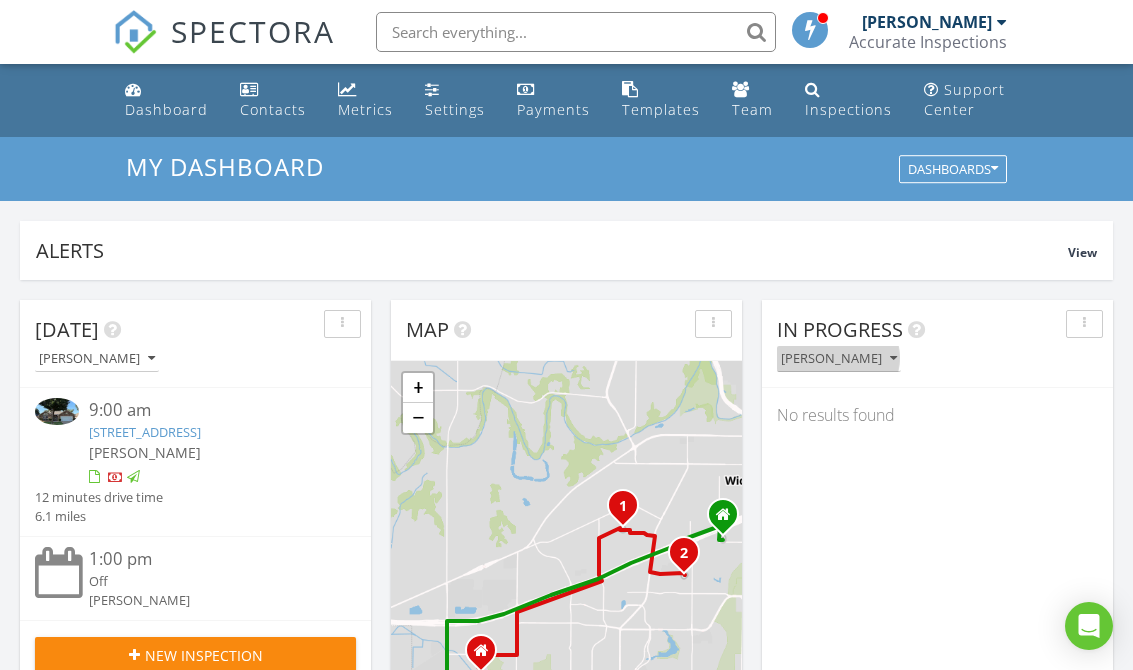 click on "[PERSON_NAME]" at bounding box center (839, 359) 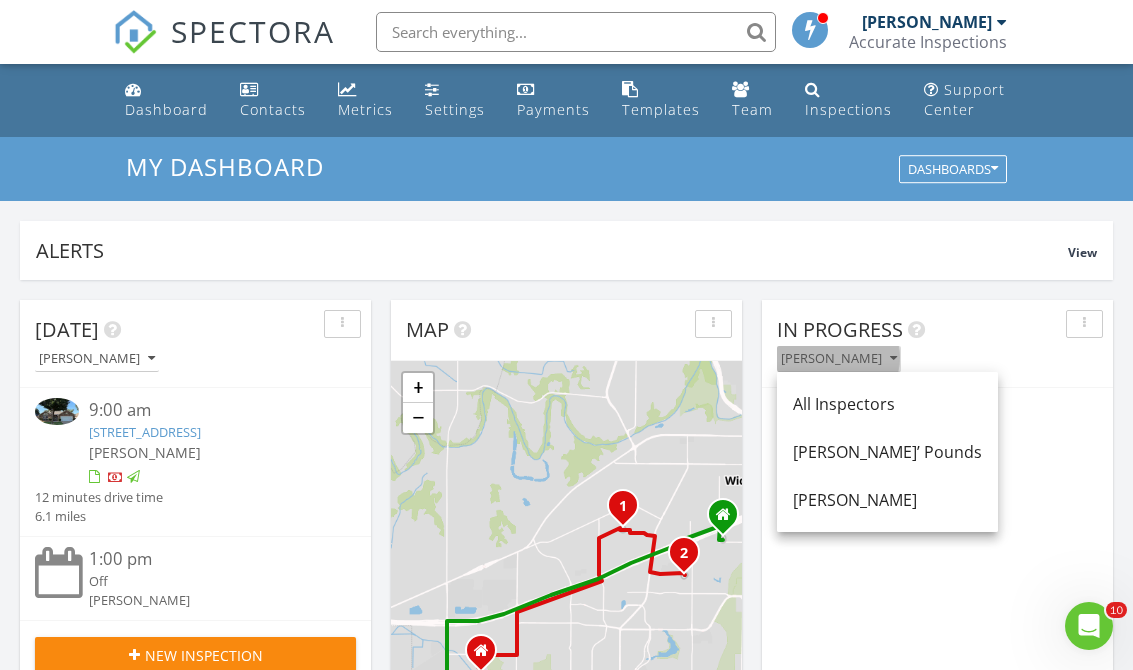 scroll, scrollTop: 0, scrollLeft: 0, axis: both 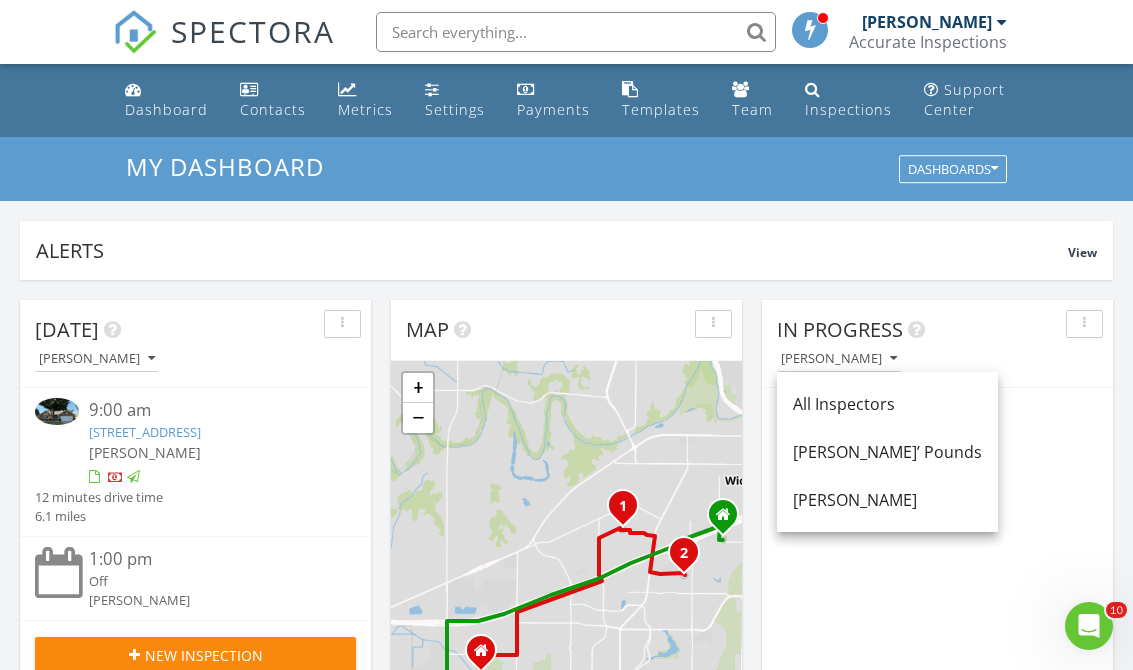 click on "[PERSON_NAME]’ Pounds" at bounding box center (887, 452) 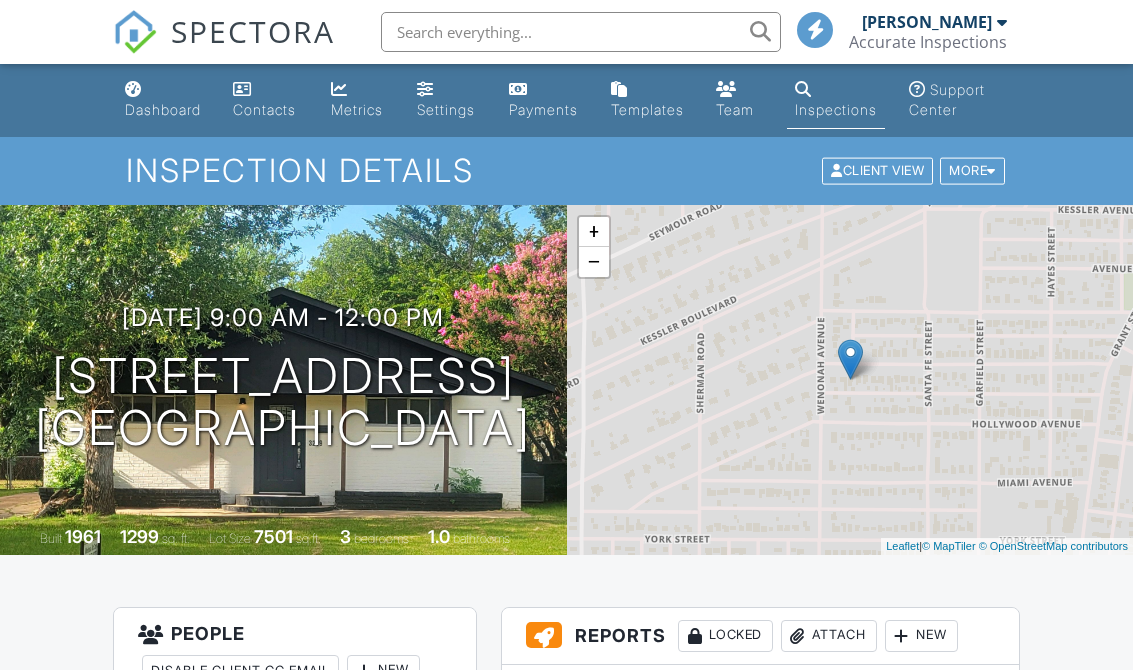 scroll, scrollTop: 0, scrollLeft: 0, axis: both 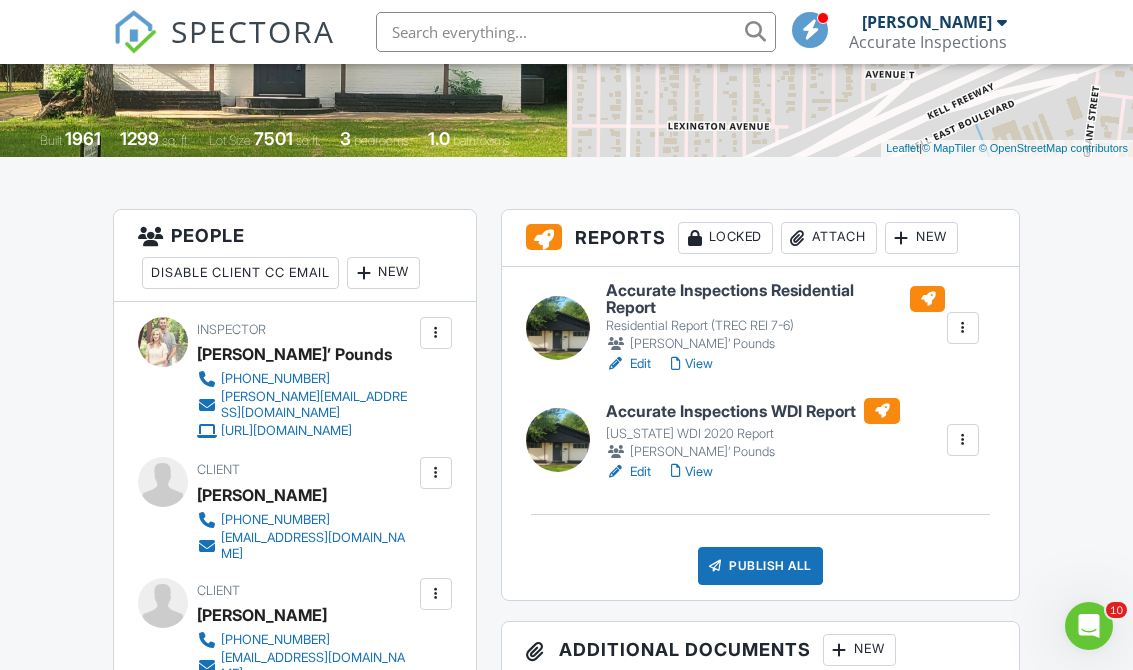 click at bounding box center [558, 328] 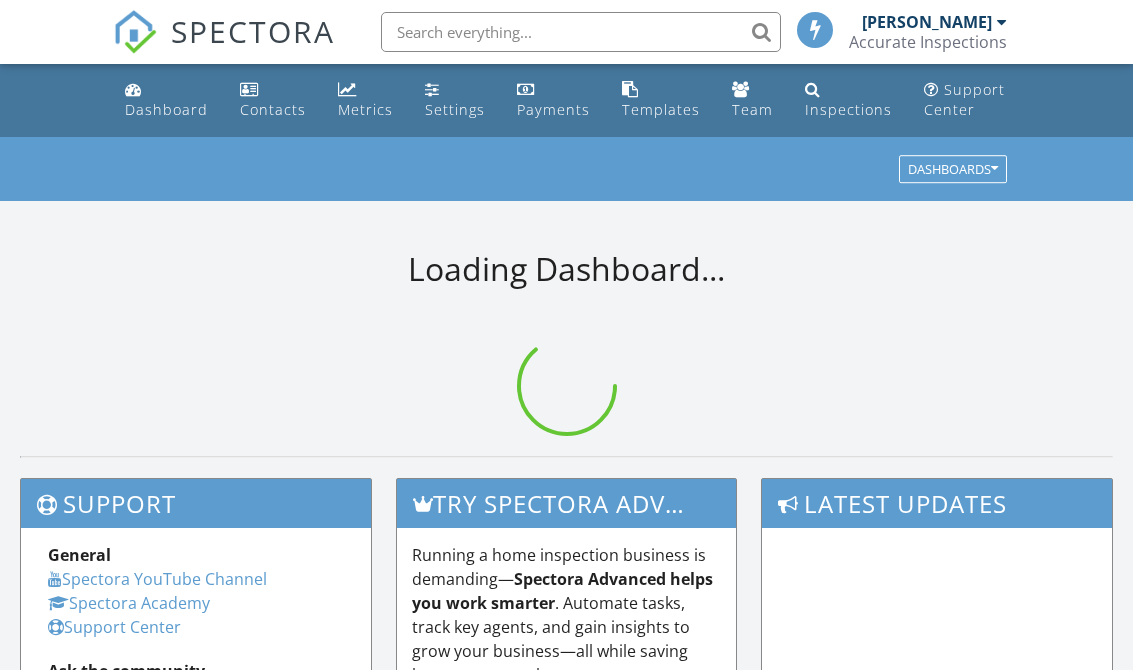 scroll, scrollTop: 0, scrollLeft: 0, axis: both 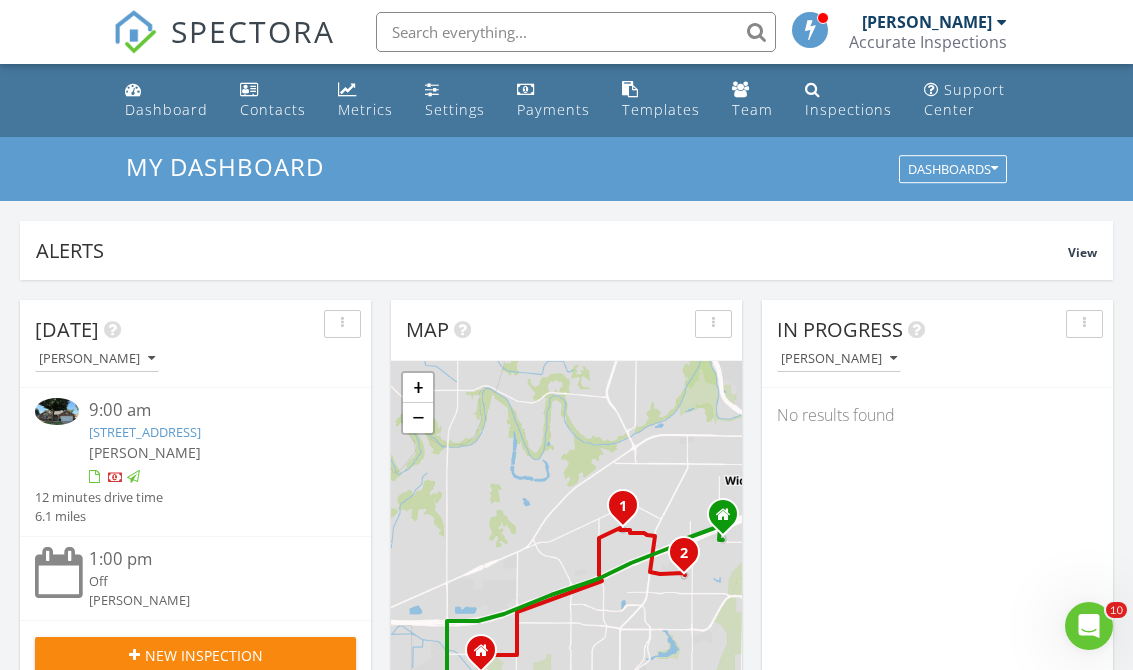 click on "[PERSON_NAME]" at bounding box center [839, 359] 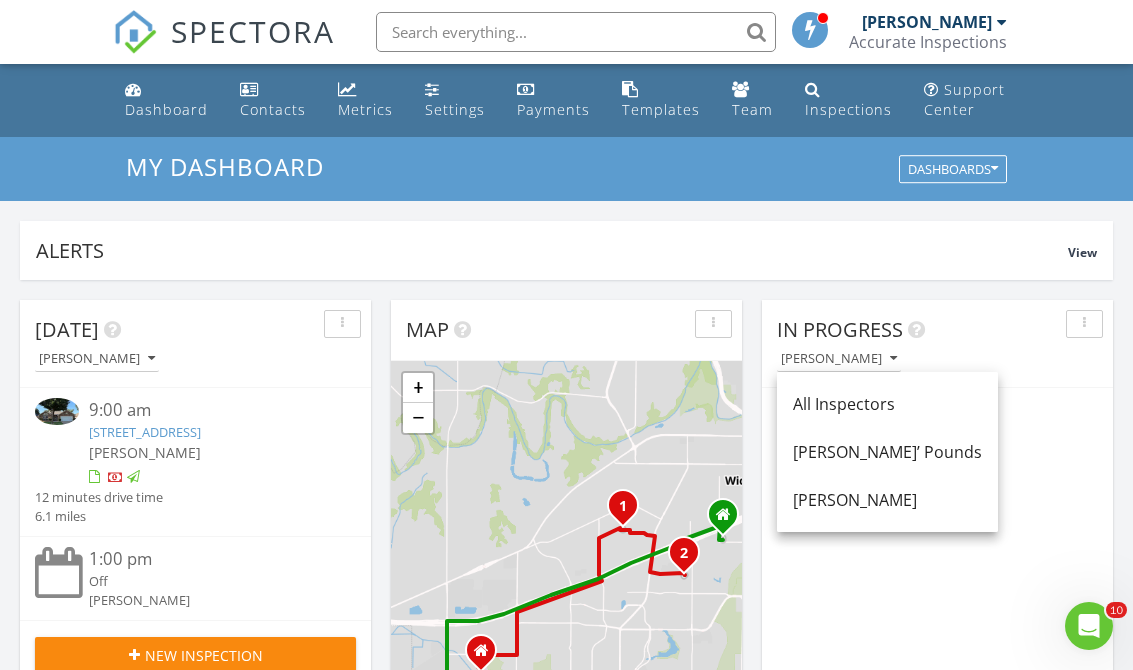 click on "[PERSON_NAME]’ Pounds" at bounding box center [887, 452] 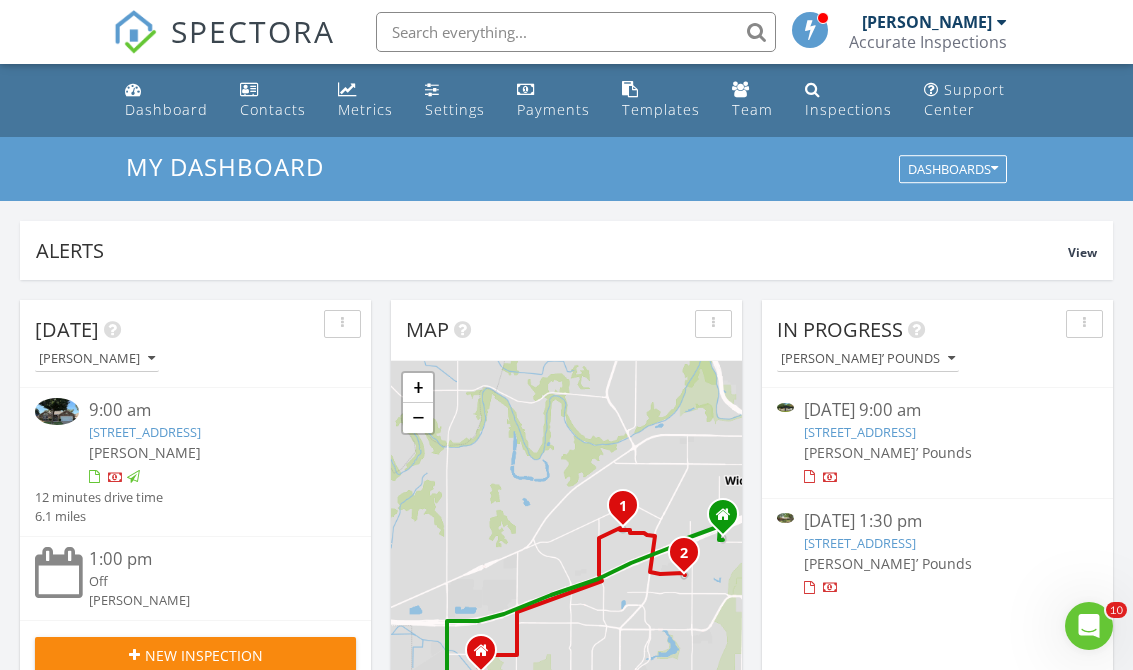click on "3219 Cumberland Ave , Wichita Falls, TX 76309" at bounding box center (860, 432) 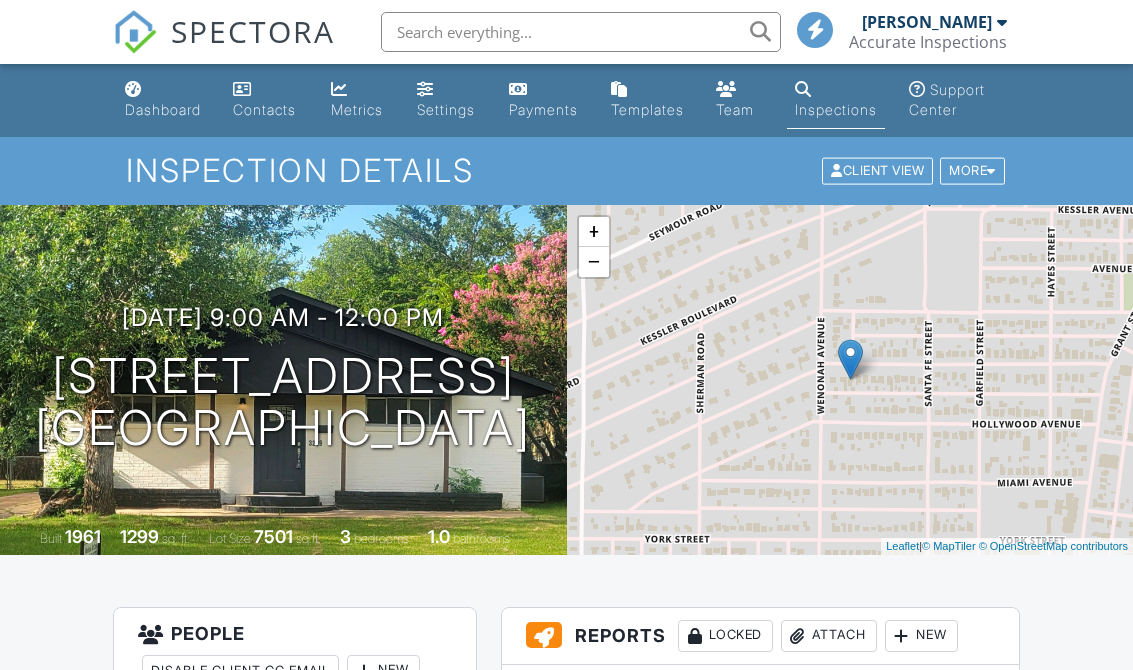 scroll, scrollTop: 52, scrollLeft: 0, axis: vertical 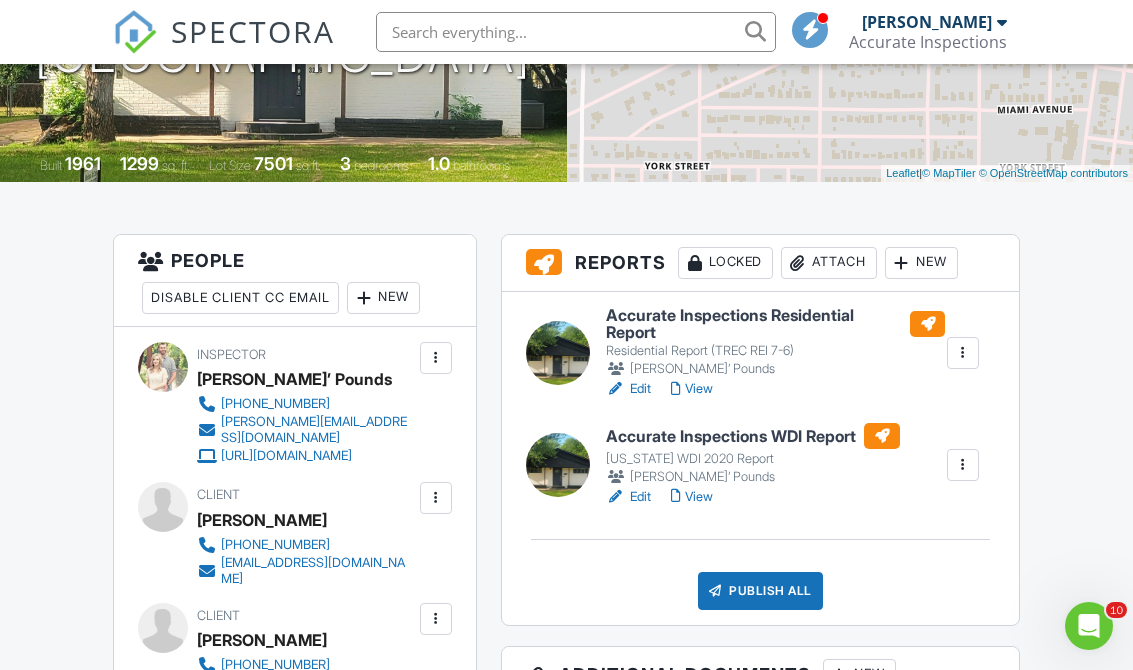 click on "Publish All" at bounding box center (760, 591) 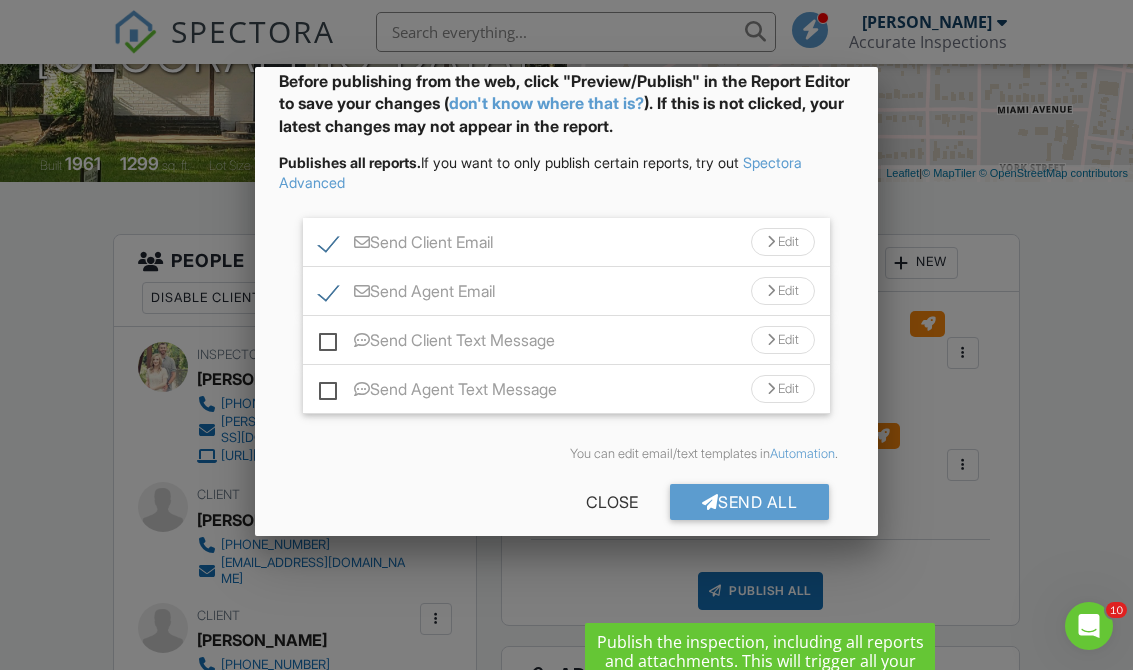 scroll, scrollTop: 97, scrollLeft: 0, axis: vertical 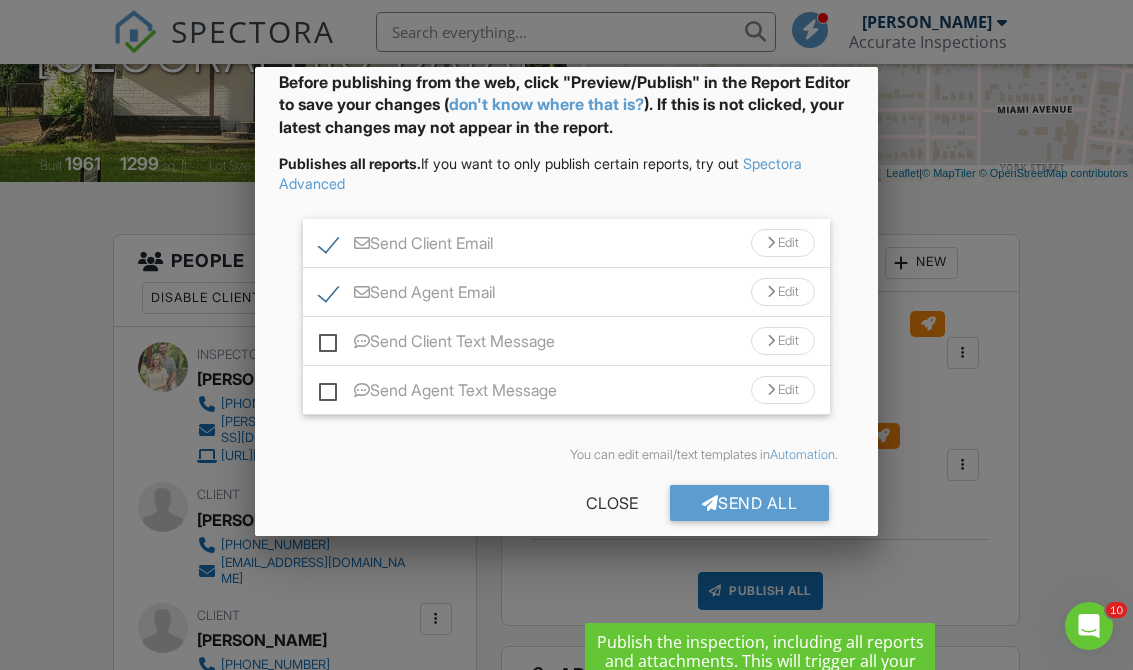 click on "Send All" at bounding box center [750, 503] 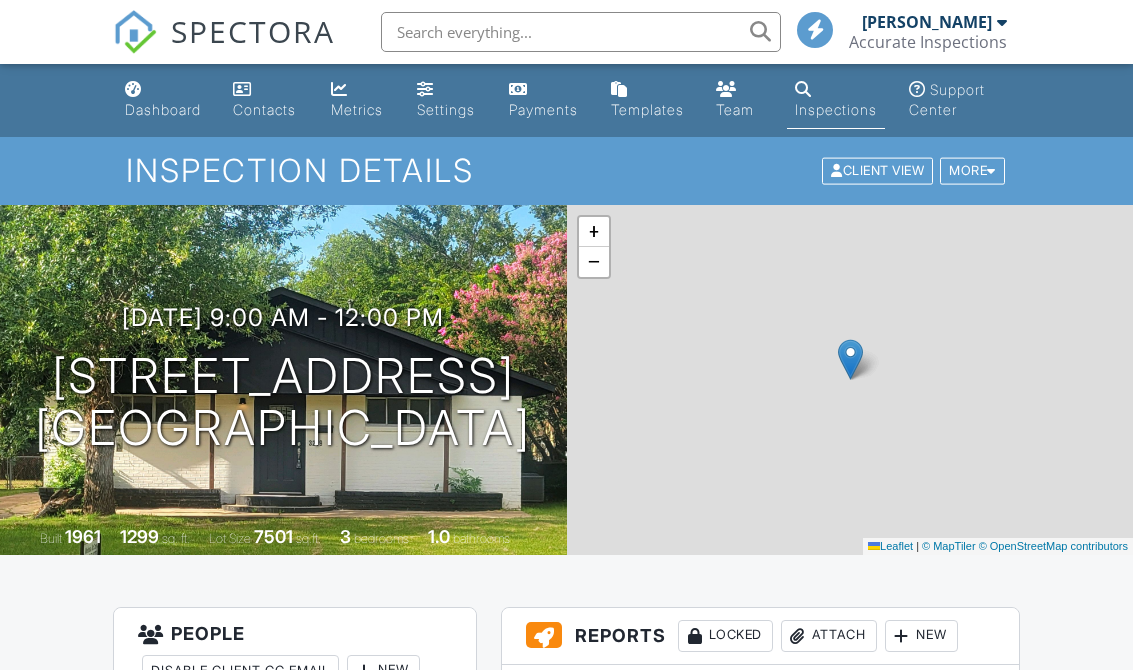 scroll, scrollTop: 0, scrollLeft: 0, axis: both 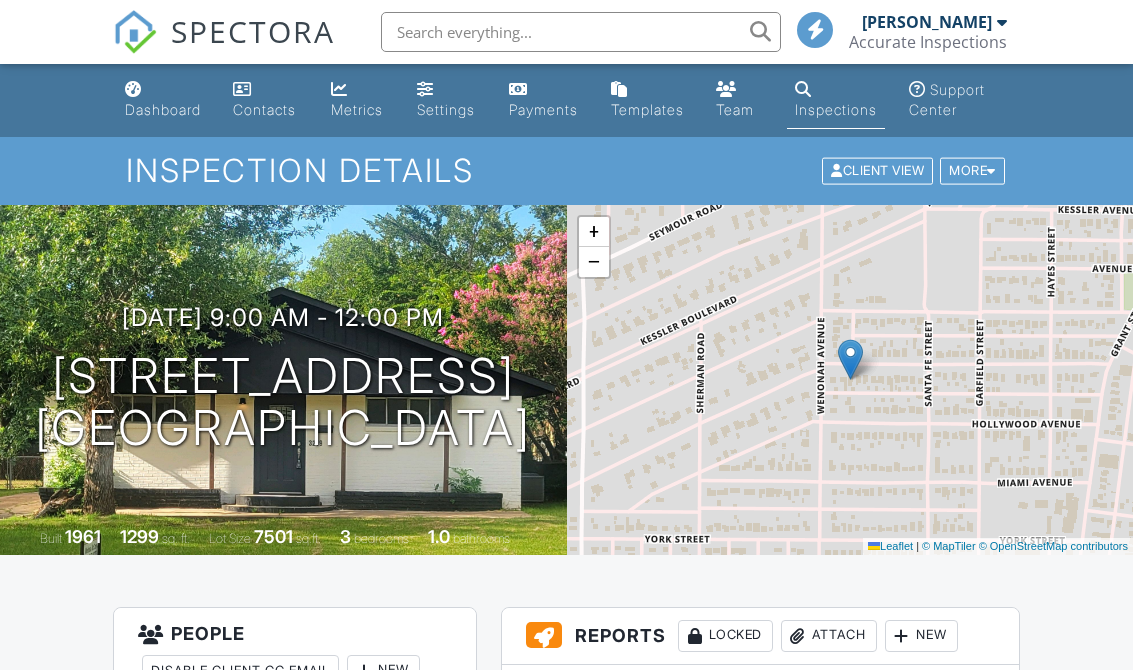 click on "SPECTORA
Randy Pounds
Accurate Inspections
Role:
Inspector
Change Role
Dashboard
New Inspection
Inspections
Calendar
Template Editor
Contacts
Automations
Team
Metrics
Payments
Data Exports
Billing
Reporting
Advanced
Settings
What's New
Sign Out
Change Active Role
Your account has more than one possible role. Please choose how you'd like to view the site:
Company/Agency
City
Role
Dashboard
Contacts
Metrics
Settings
Payments
Templates
Team
Inspections
Support Center
Inspection Details
Client View
More
Property Details
Reschedule
Reorder / Copy" at bounding box center (566, 1859) 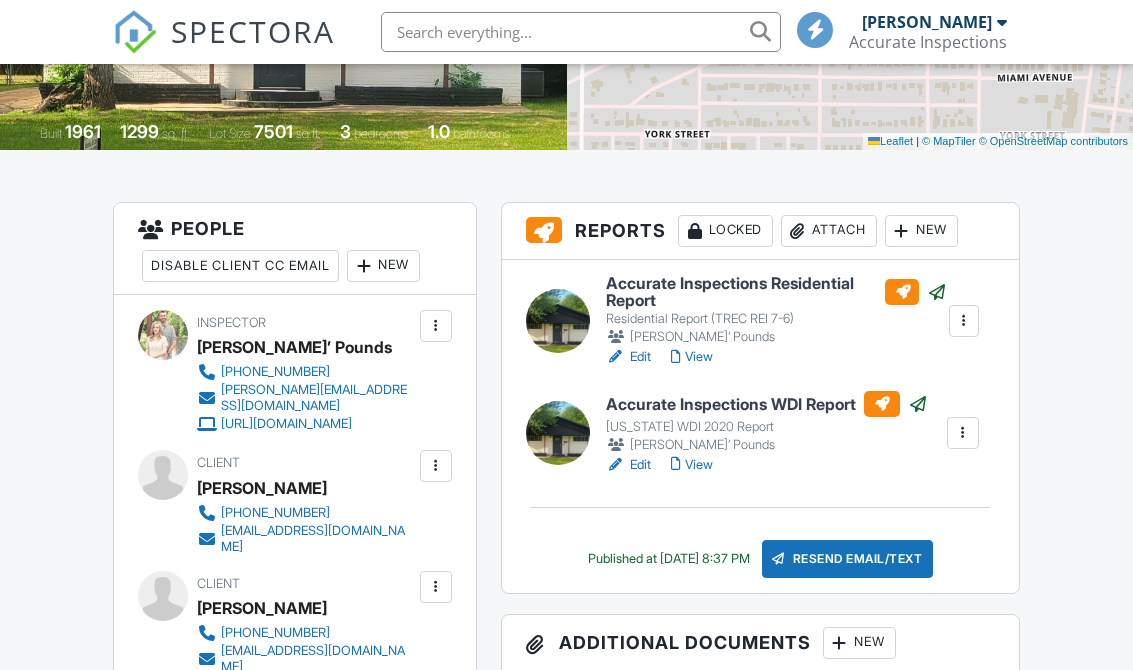 scroll, scrollTop: 0, scrollLeft: 0, axis: both 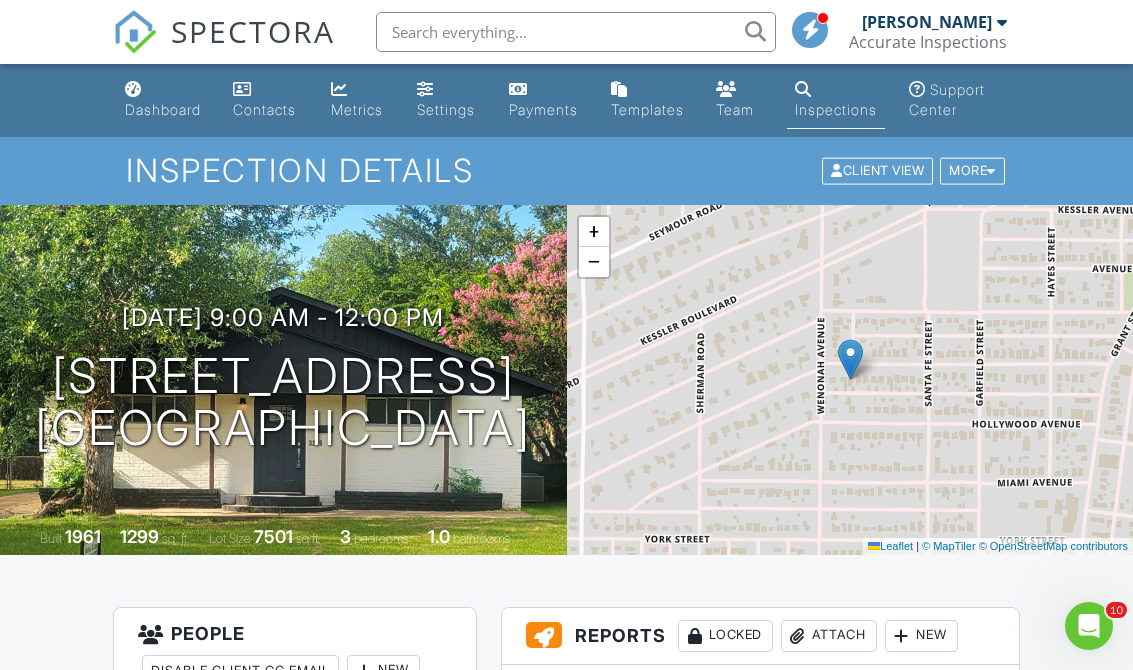 click on "Dashboard" at bounding box center (163, 109) 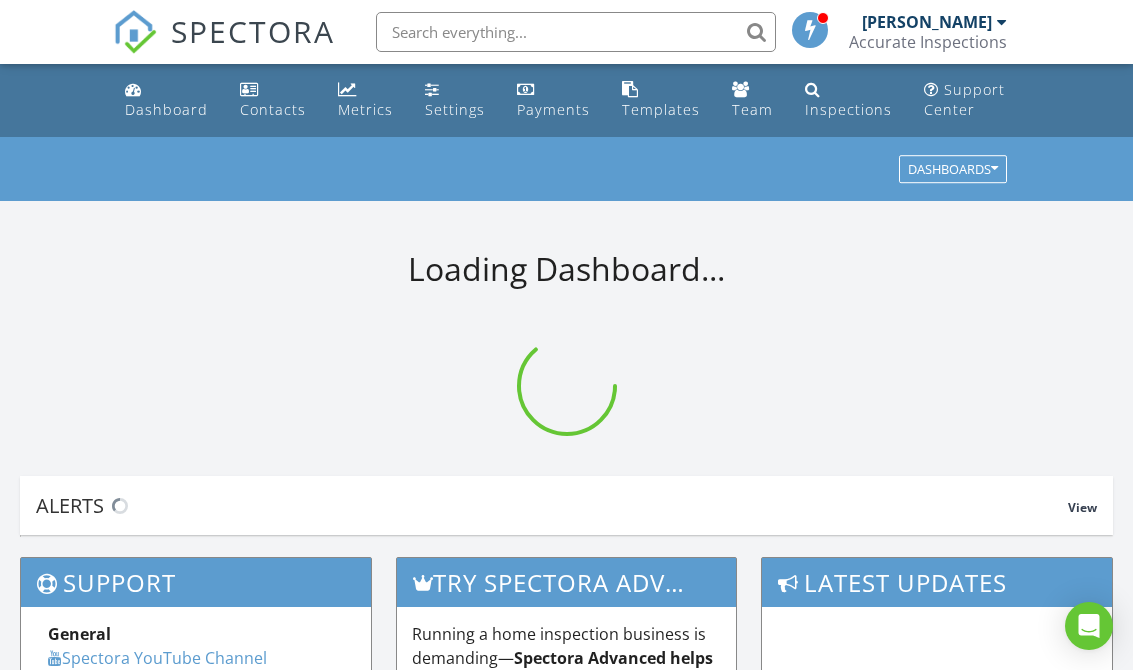 scroll, scrollTop: 0, scrollLeft: 0, axis: both 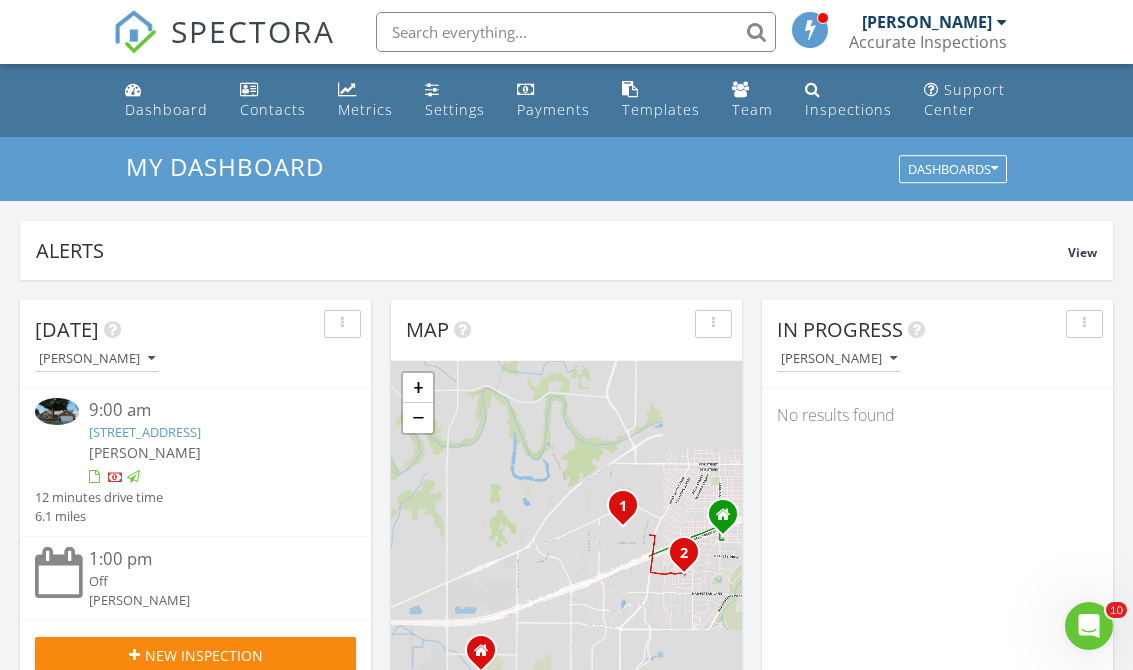 click on "[PERSON_NAME]" at bounding box center [839, 359] 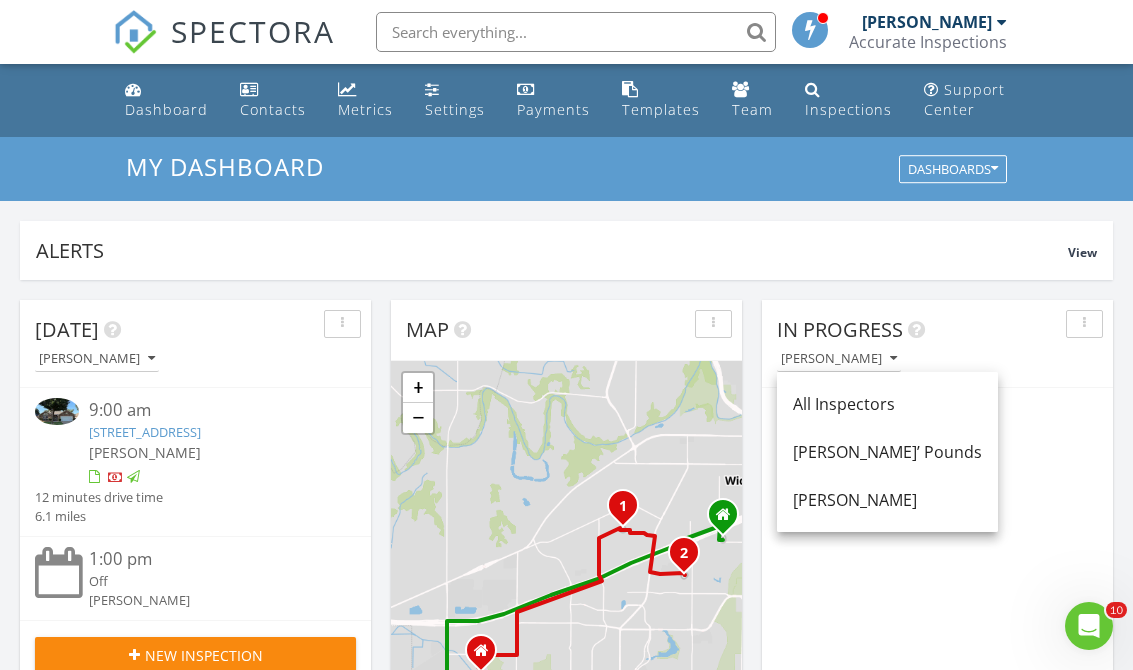 click on "[PERSON_NAME]’ Pounds" at bounding box center [887, 452] 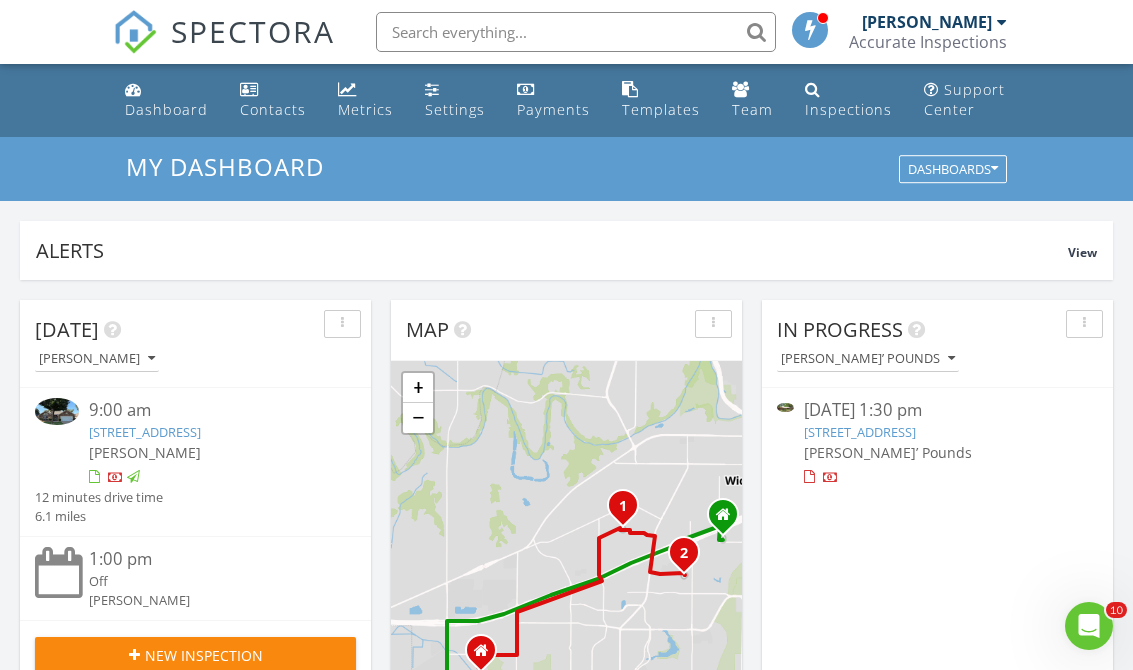 click on "2417 Ellingham, Wichita Falls, TX 76308" at bounding box center (860, 432) 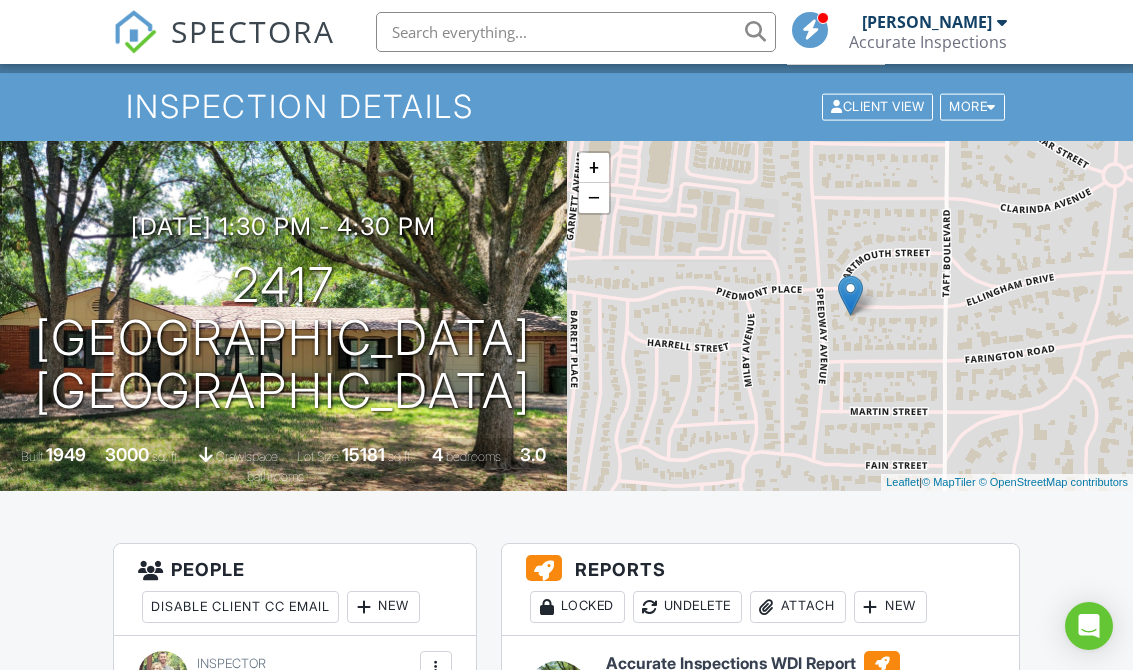 scroll, scrollTop: 225, scrollLeft: 0, axis: vertical 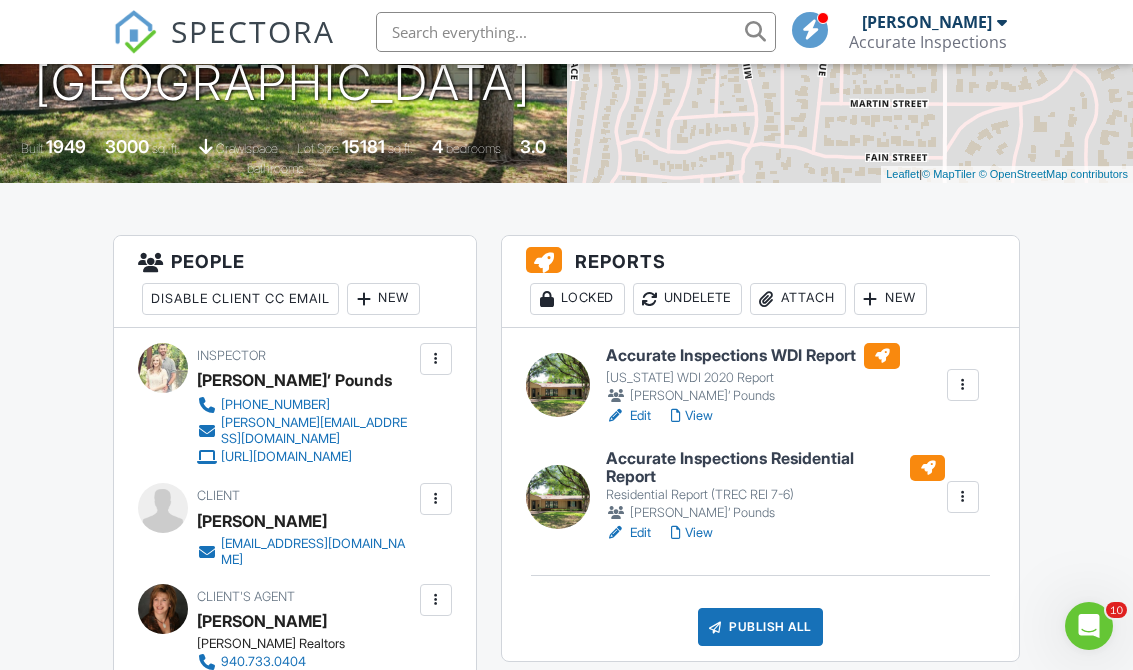 click on "Accurate Inspections Residential Report" at bounding box center [775, 467] 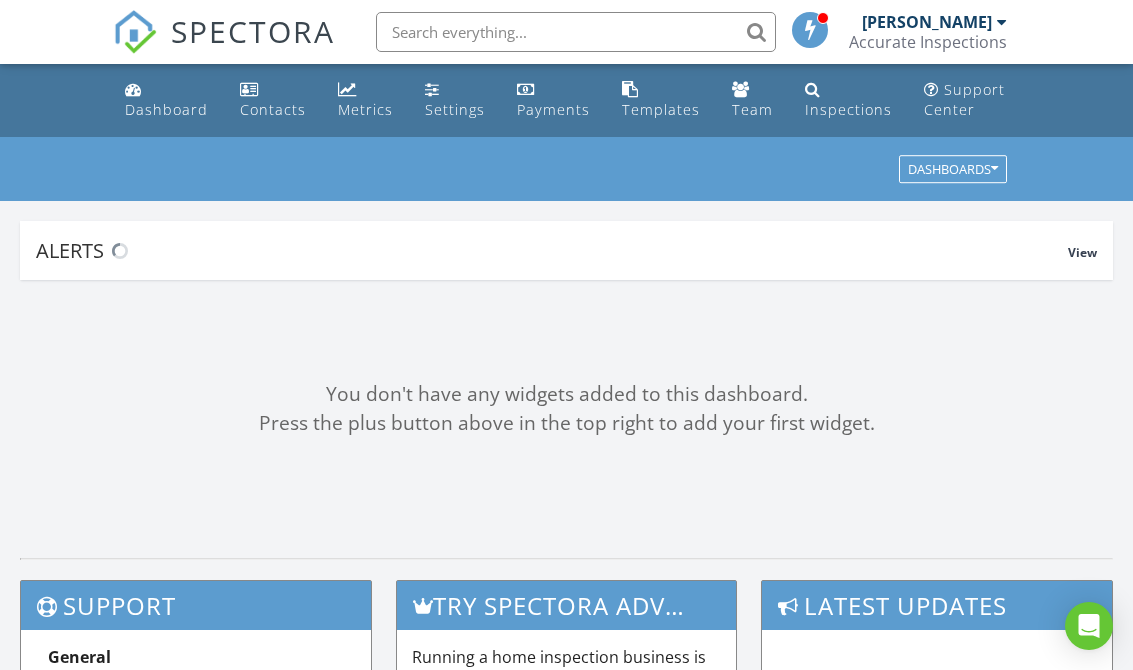 scroll, scrollTop: 0, scrollLeft: 0, axis: both 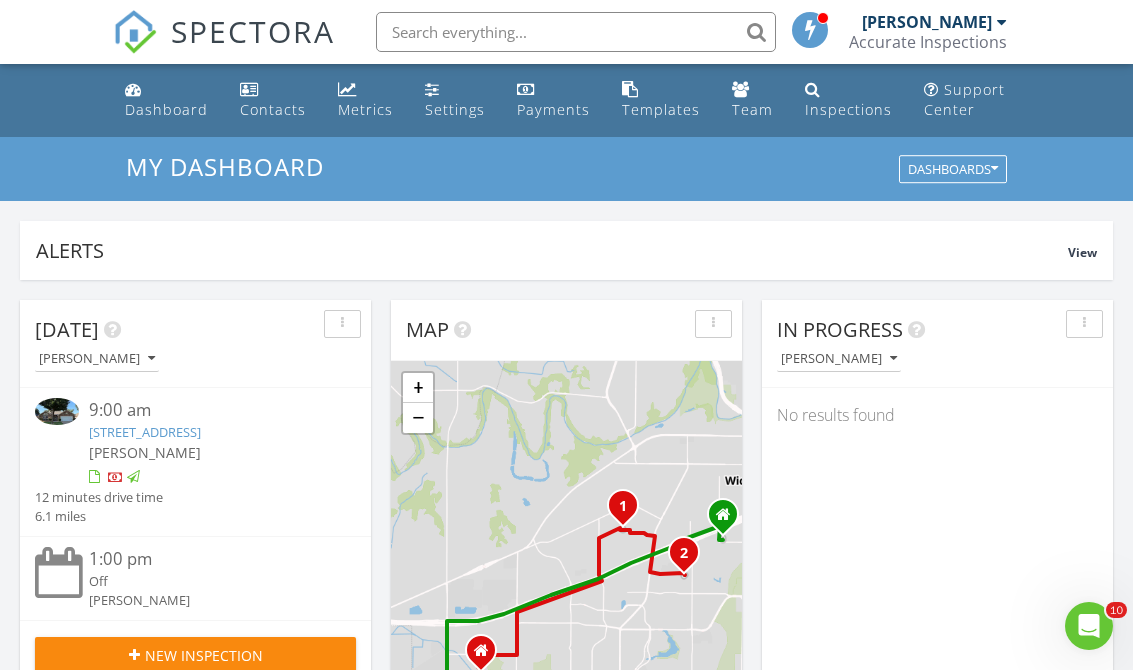 click on "[PERSON_NAME]" at bounding box center [839, 359] 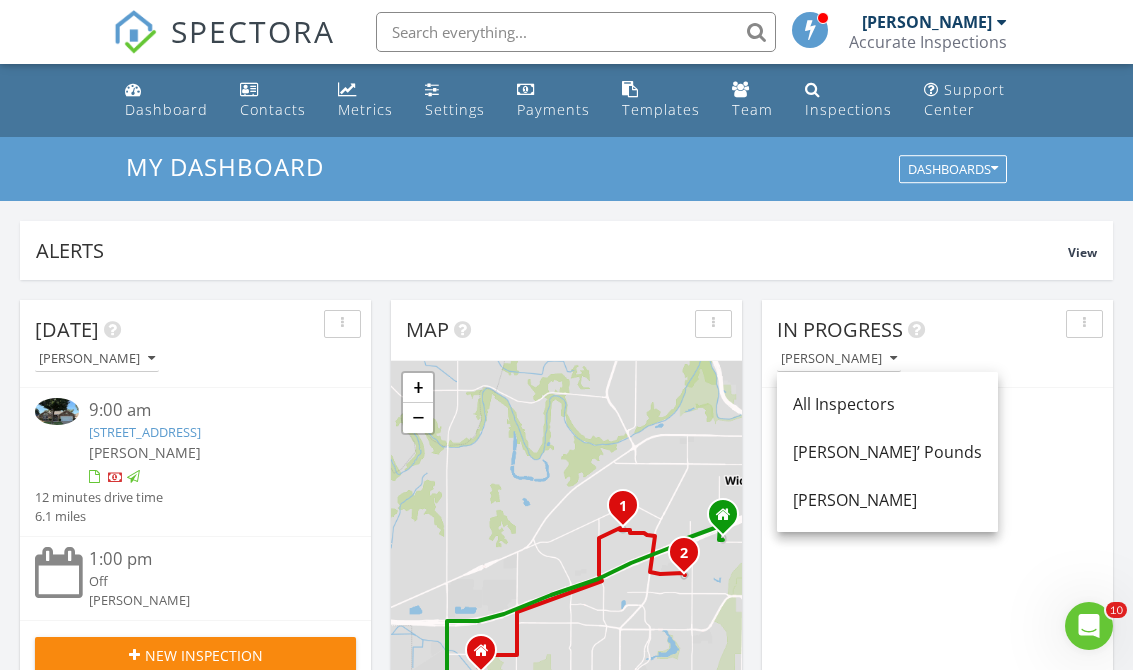 click on "[PERSON_NAME]’ Pounds" at bounding box center [887, 452] 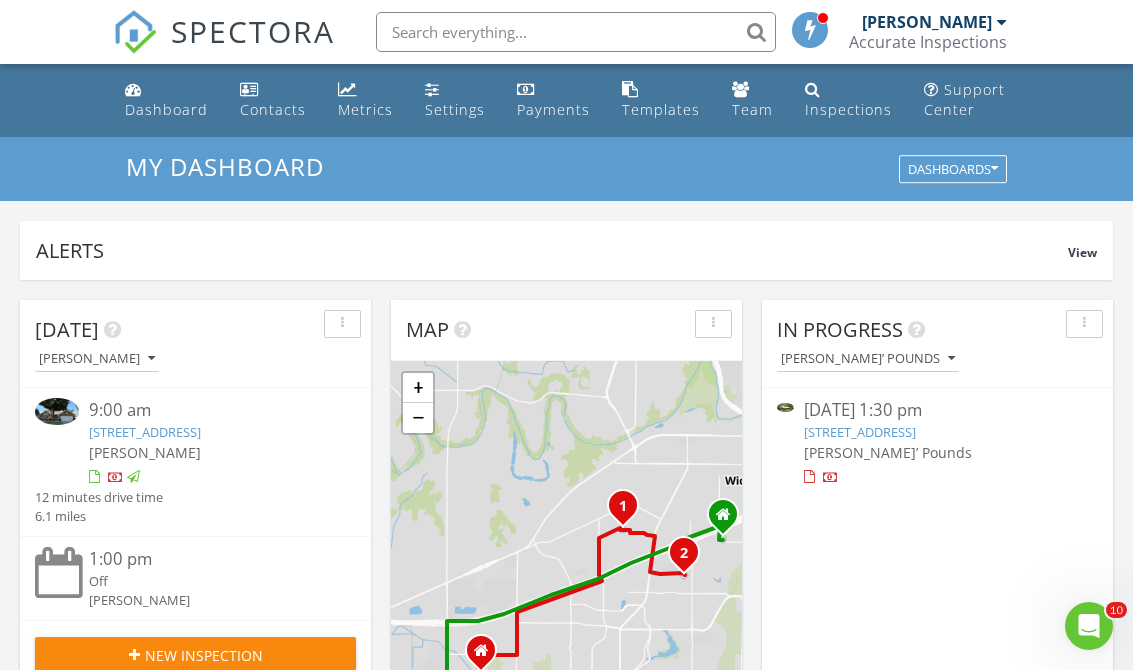 click on "2417 Ellingham, Wichita Falls, TX 76308" at bounding box center [860, 432] 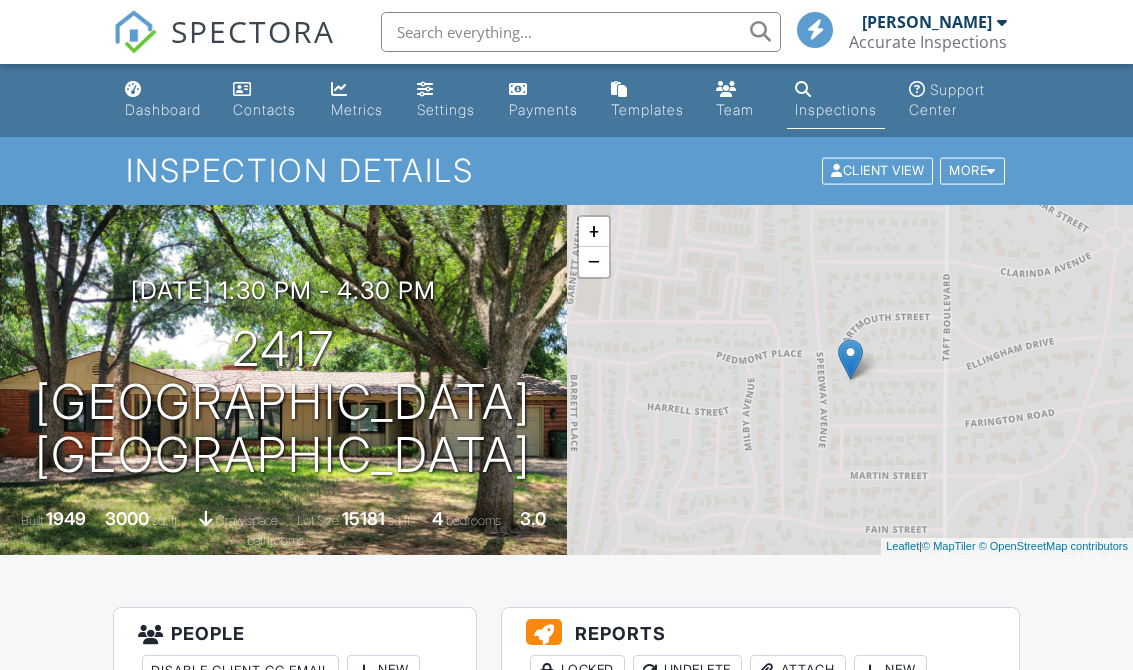 scroll, scrollTop: 0, scrollLeft: 0, axis: both 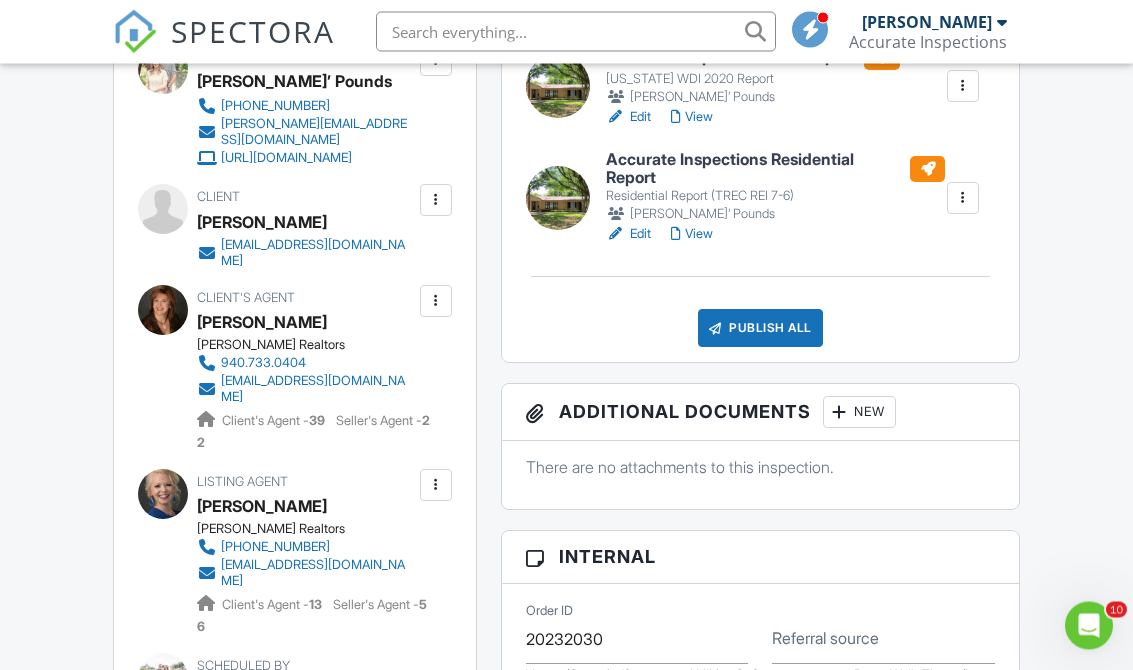 click on "Publish All" at bounding box center (760, 329) 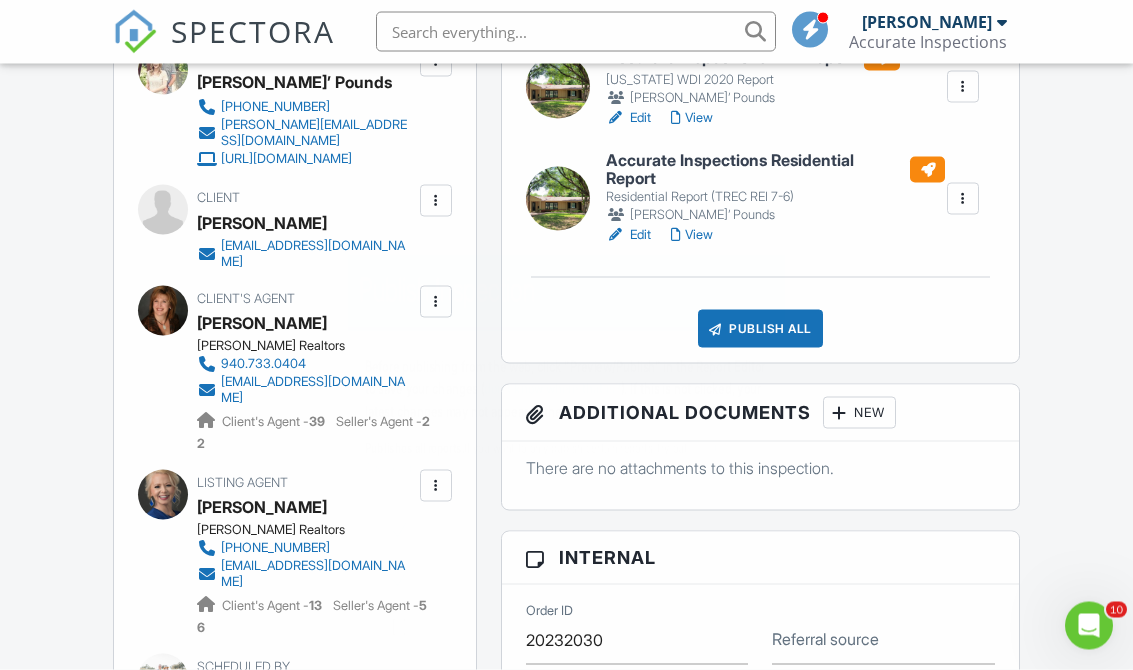 scroll, scrollTop: 671, scrollLeft: 0, axis: vertical 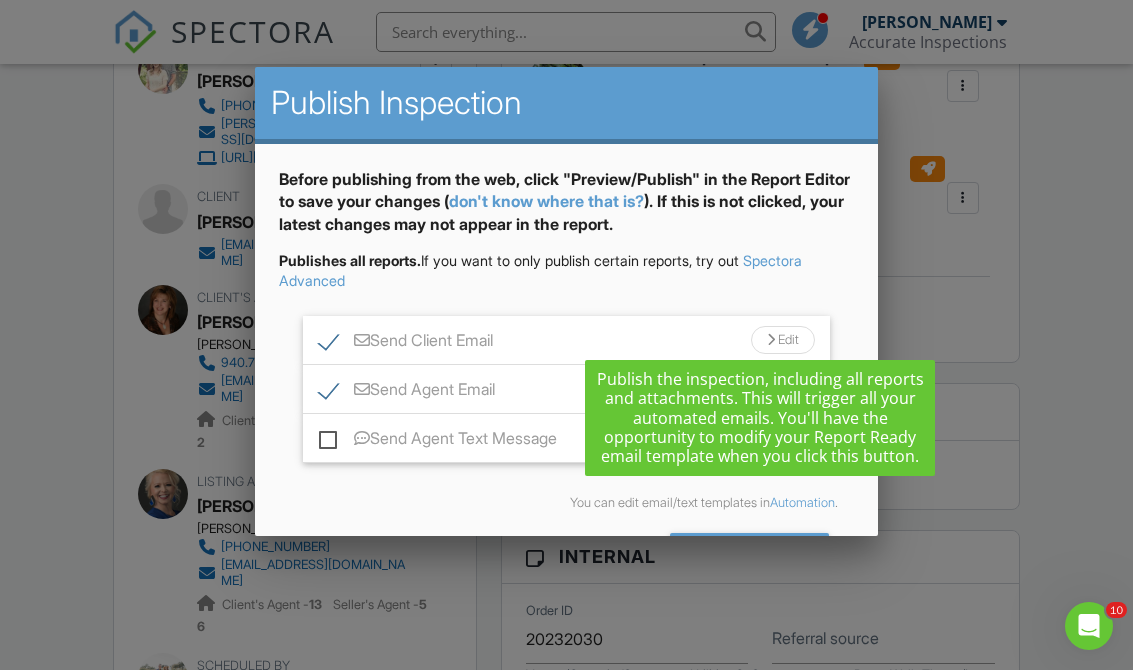 click on "Send All" at bounding box center [750, 551] 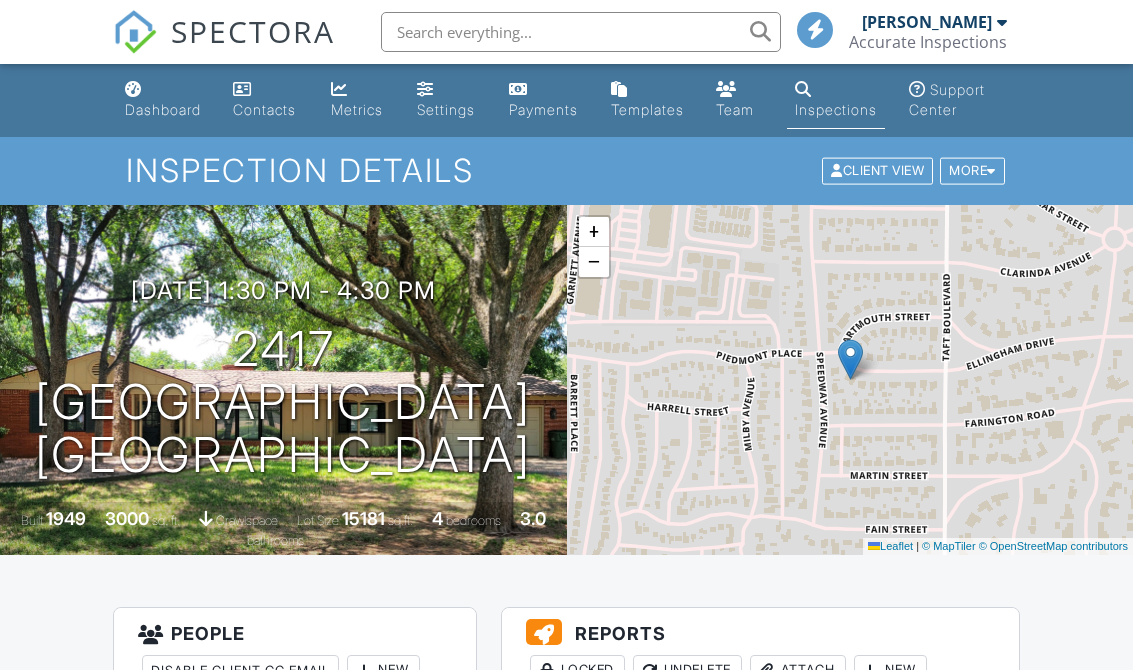 scroll, scrollTop: 703, scrollLeft: 0, axis: vertical 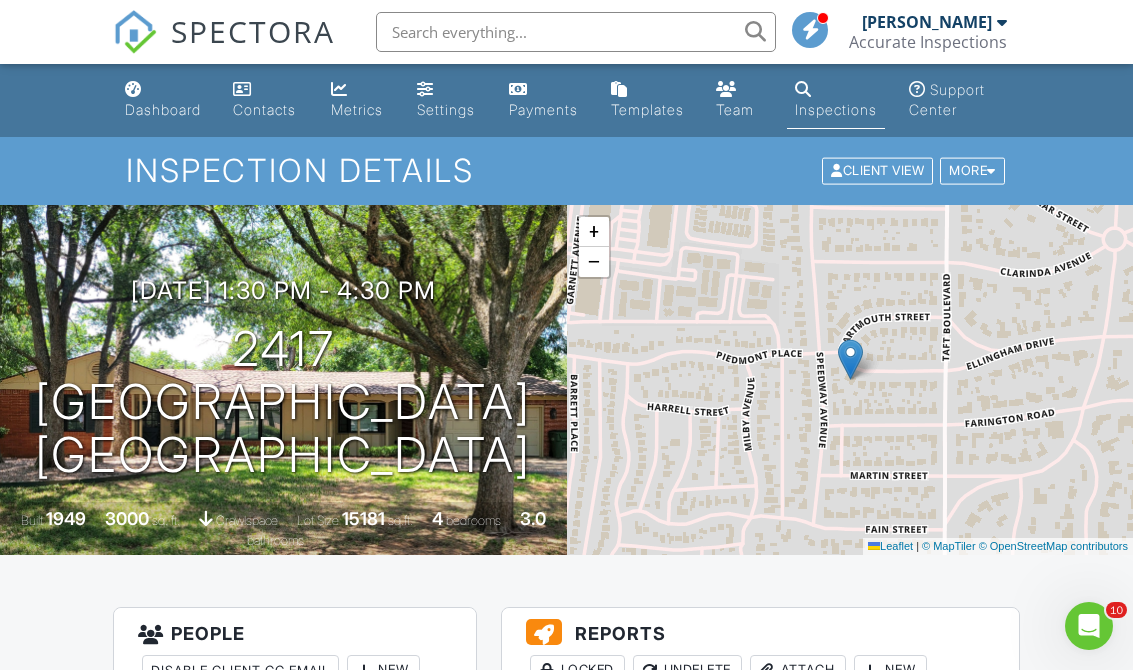 click on "Dashboard" at bounding box center (163, 109) 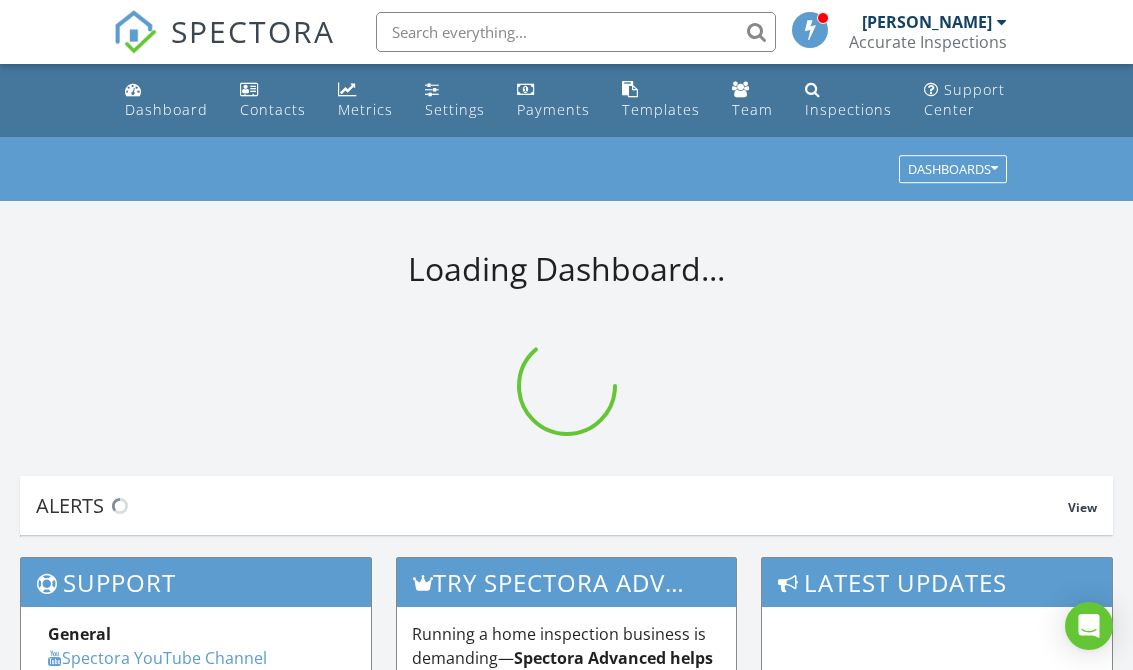 scroll, scrollTop: 0, scrollLeft: 0, axis: both 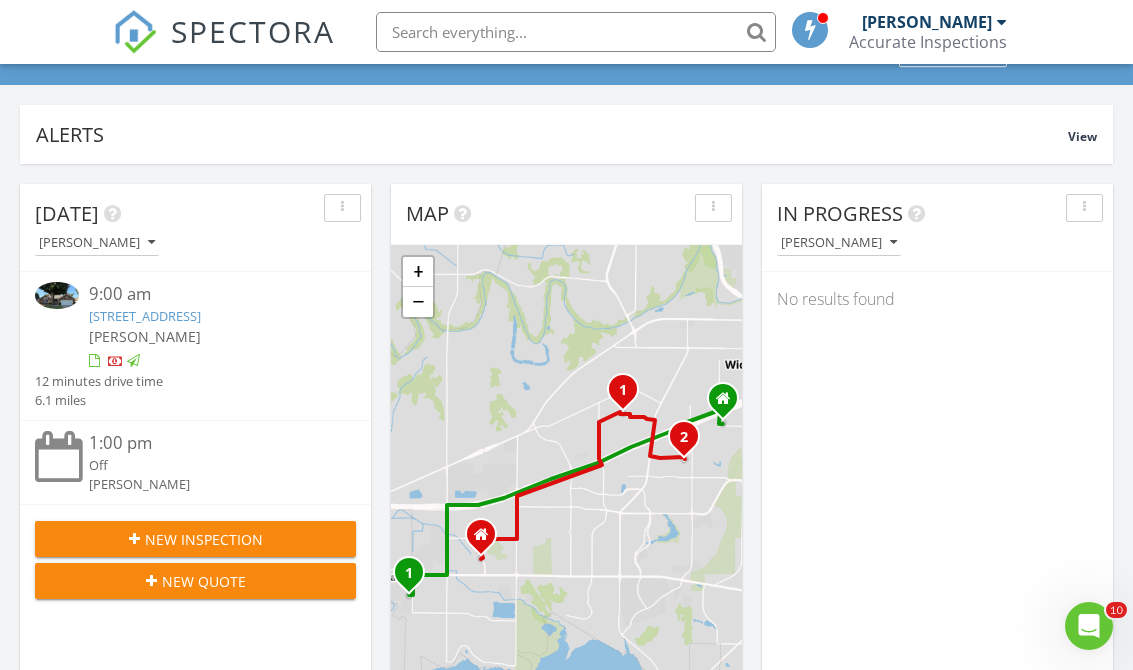 click on "6007 Natchez Trce, Wichita Falls, TX 76310" at bounding box center [145, 316] 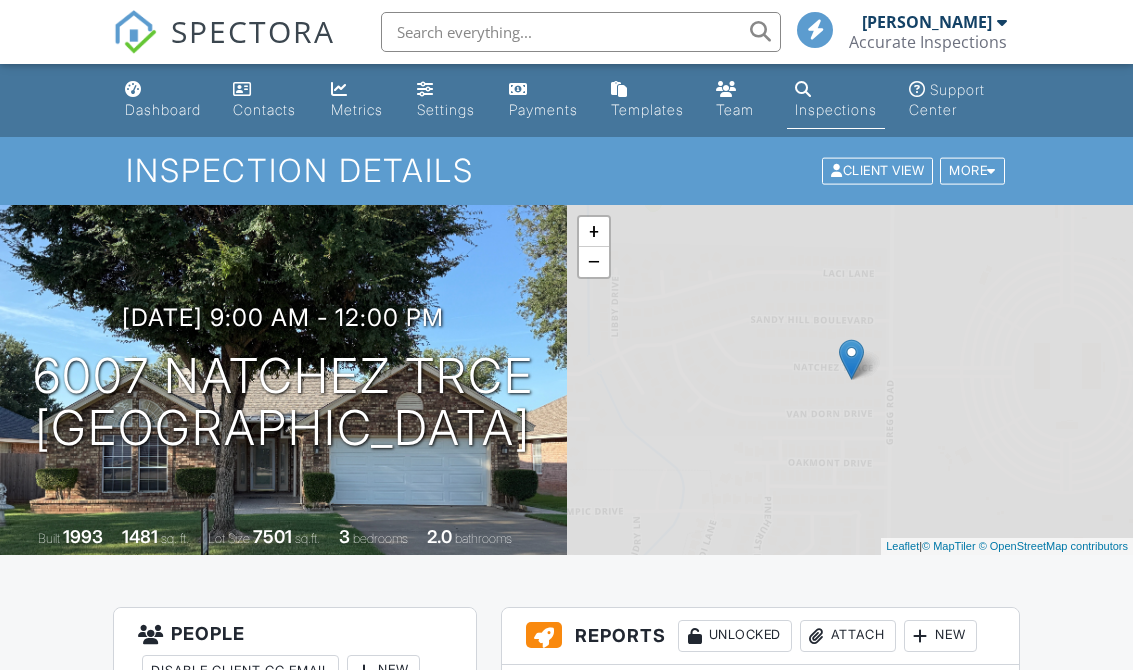 scroll, scrollTop: 0, scrollLeft: 0, axis: both 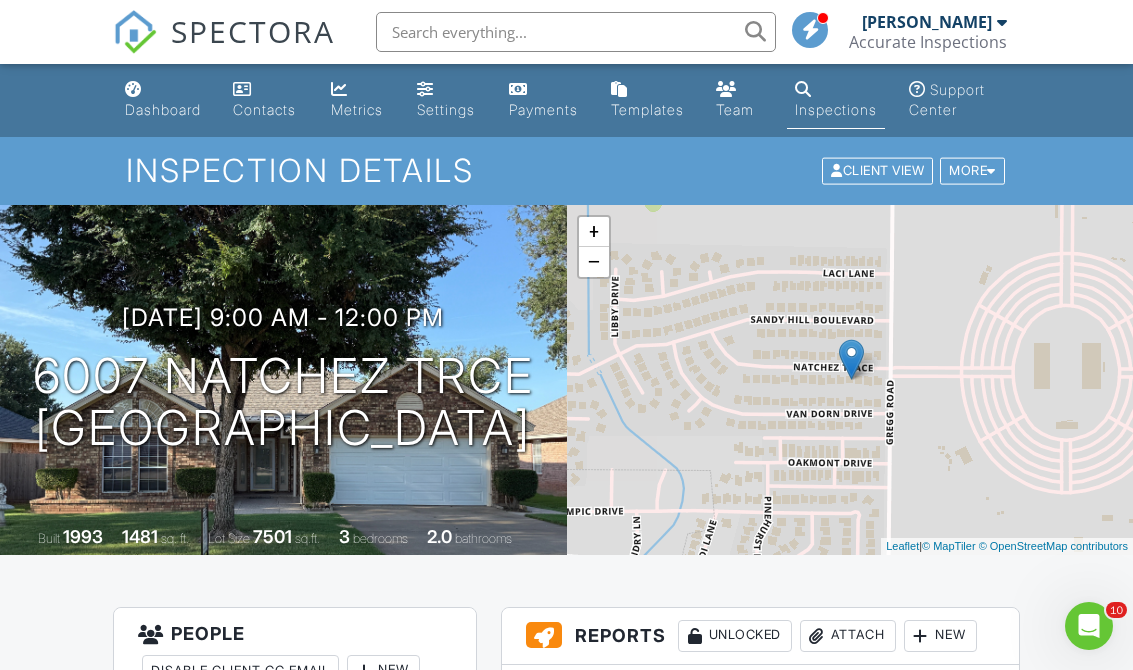 click on "Dashboard" at bounding box center [163, 100] 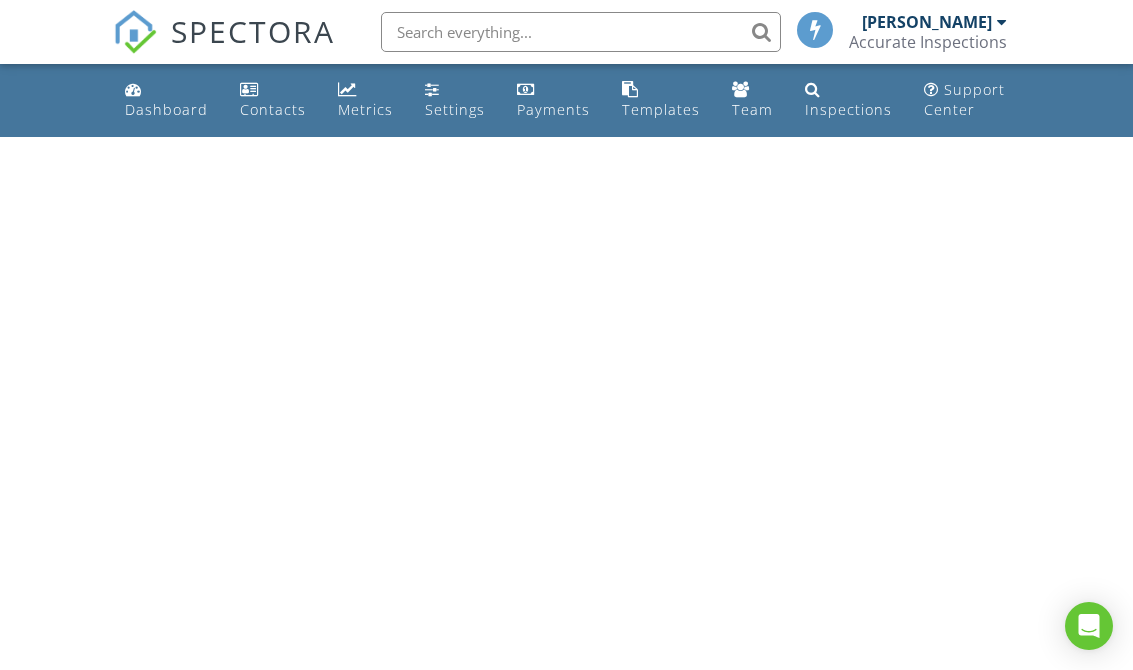 scroll, scrollTop: 0, scrollLeft: 0, axis: both 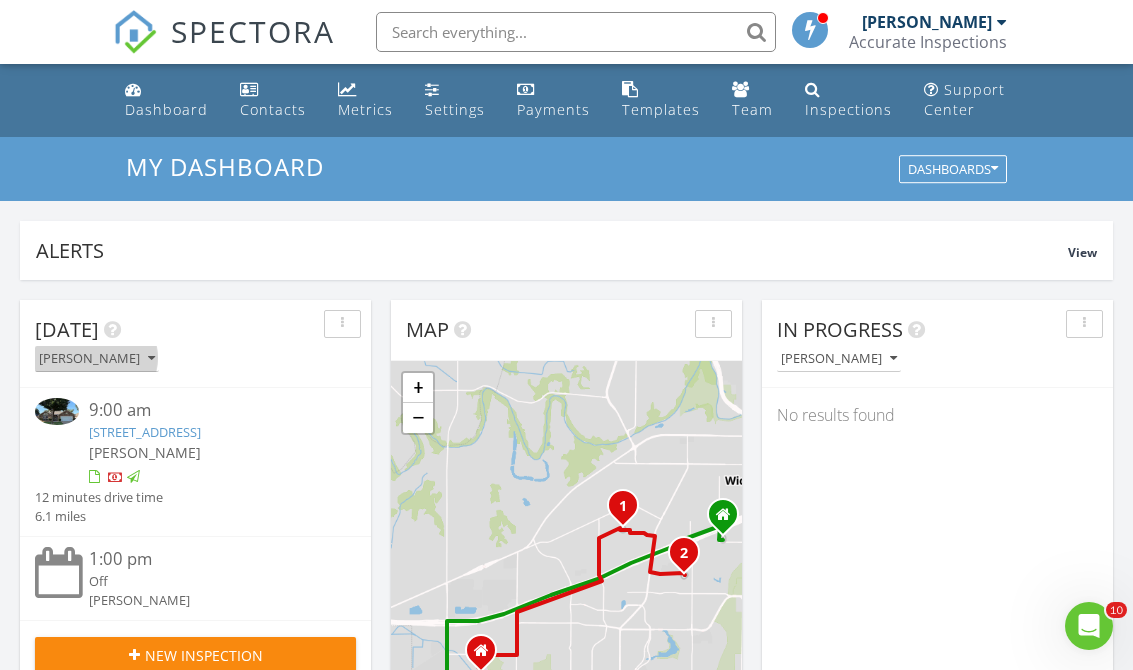 click on "[PERSON_NAME]" at bounding box center (97, 359) 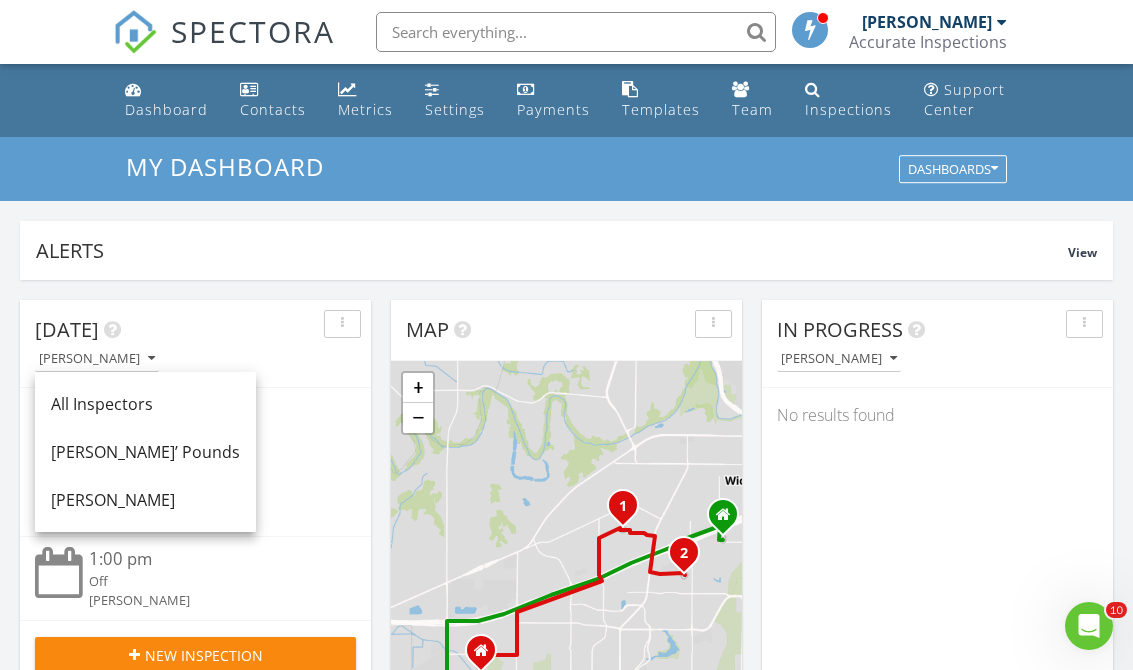 click on "[PERSON_NAME]’ Pounds" at bounding box center (145, 452) 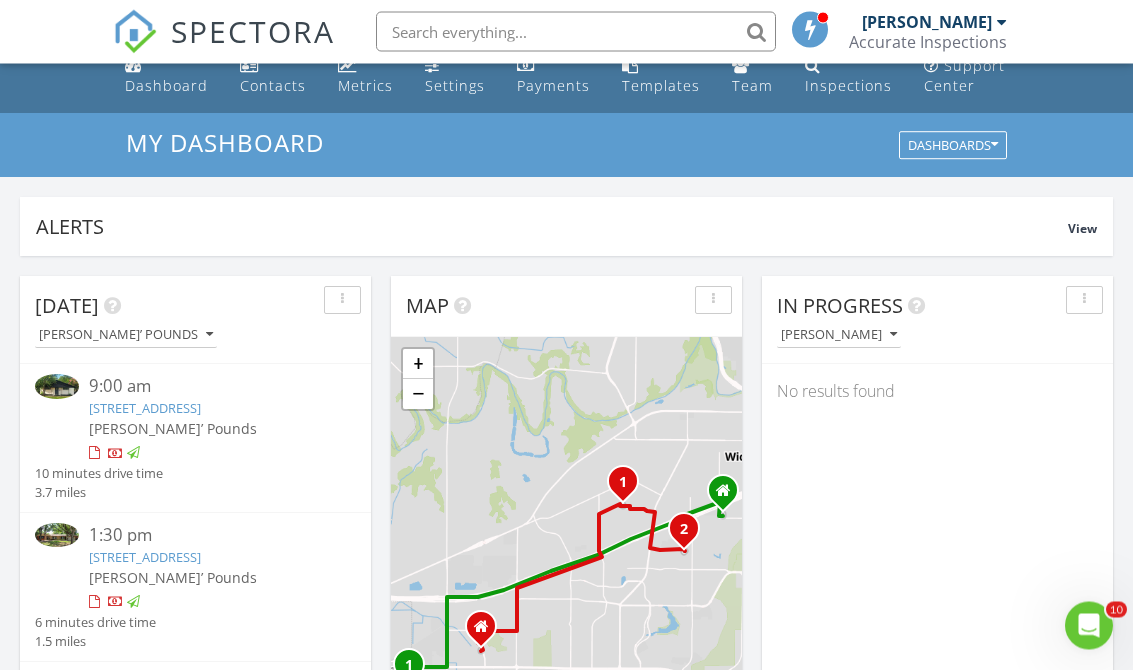 scroll, scrollTop: 0, scrollLeft: 0, axis: both 